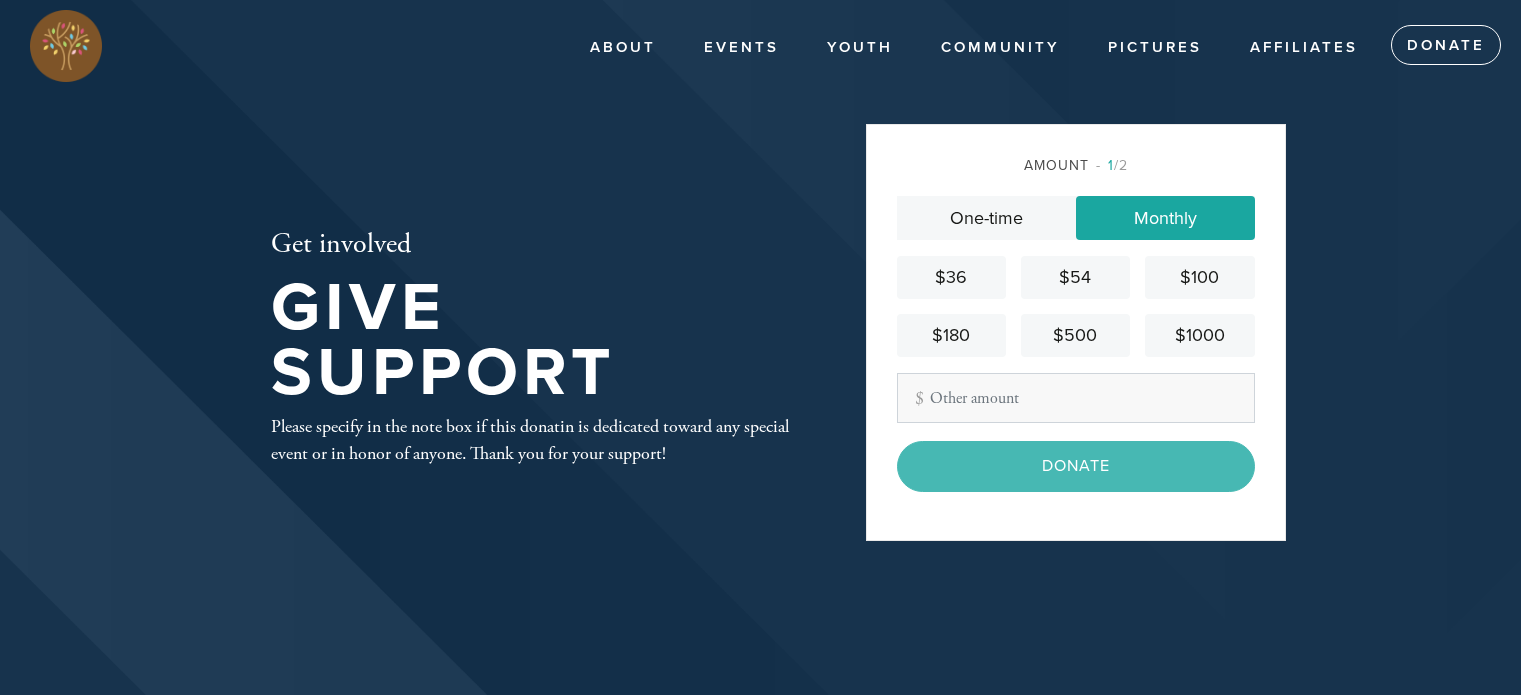 scroll, scrollTop: 0, scrollLeft: 0, axis: both 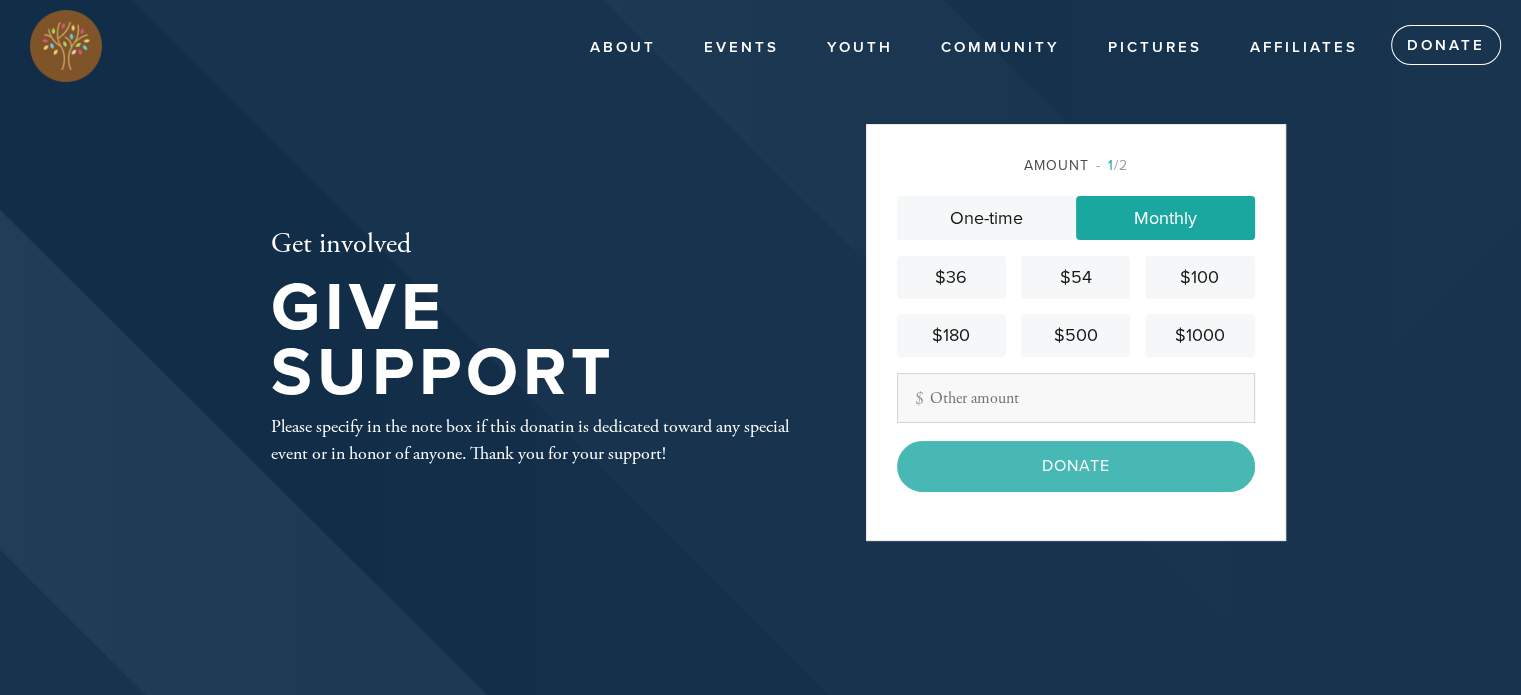 click on "Monthly" at bounding box center [1165, 218] 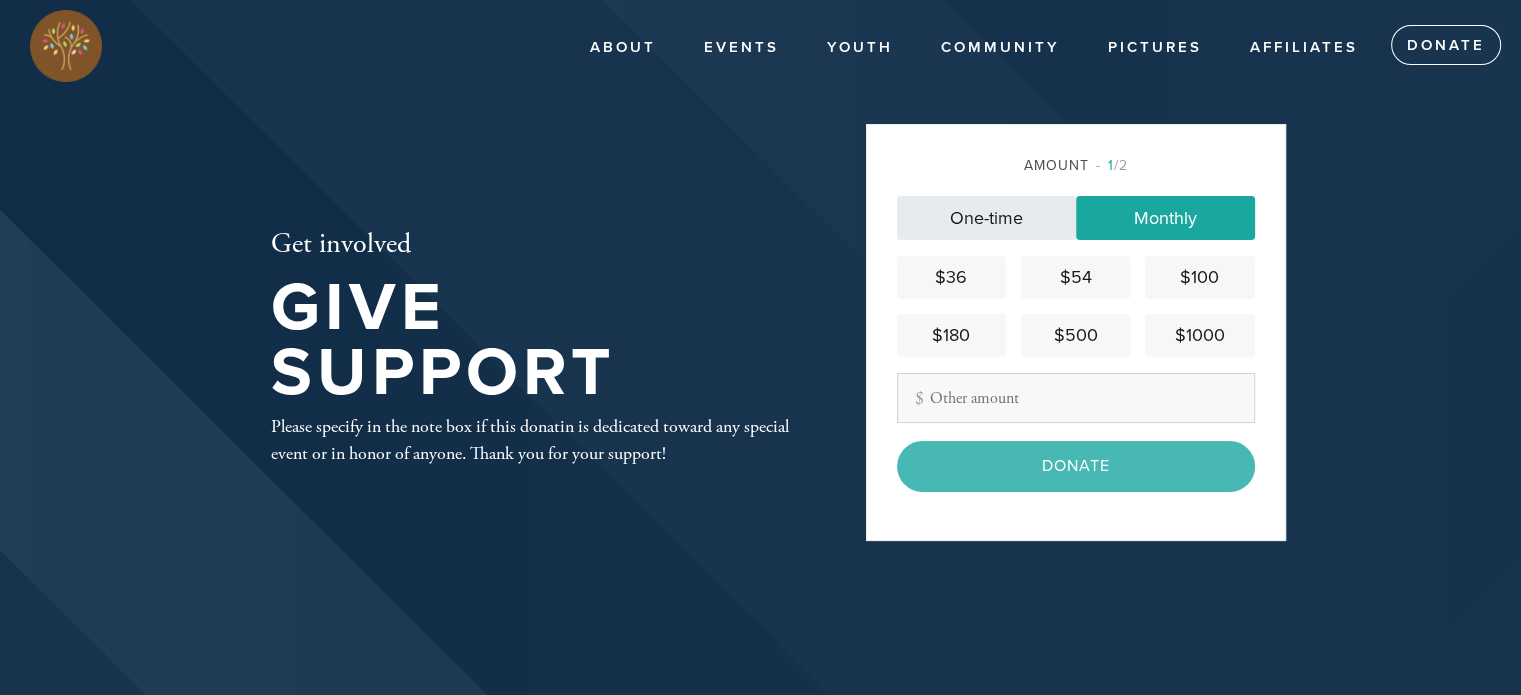 click on "One-time" at bounding box center [986, 218] 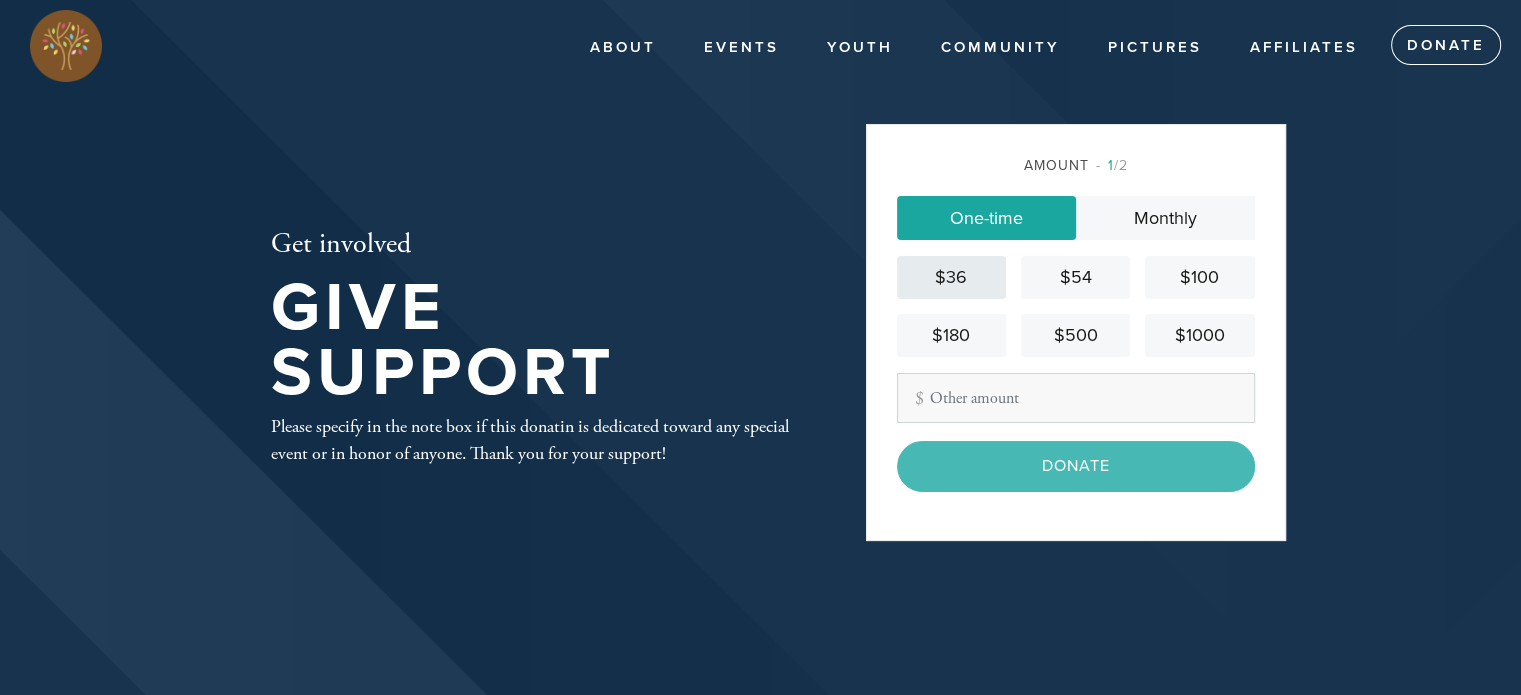 click on "$36" at bounding box center [951, 277] 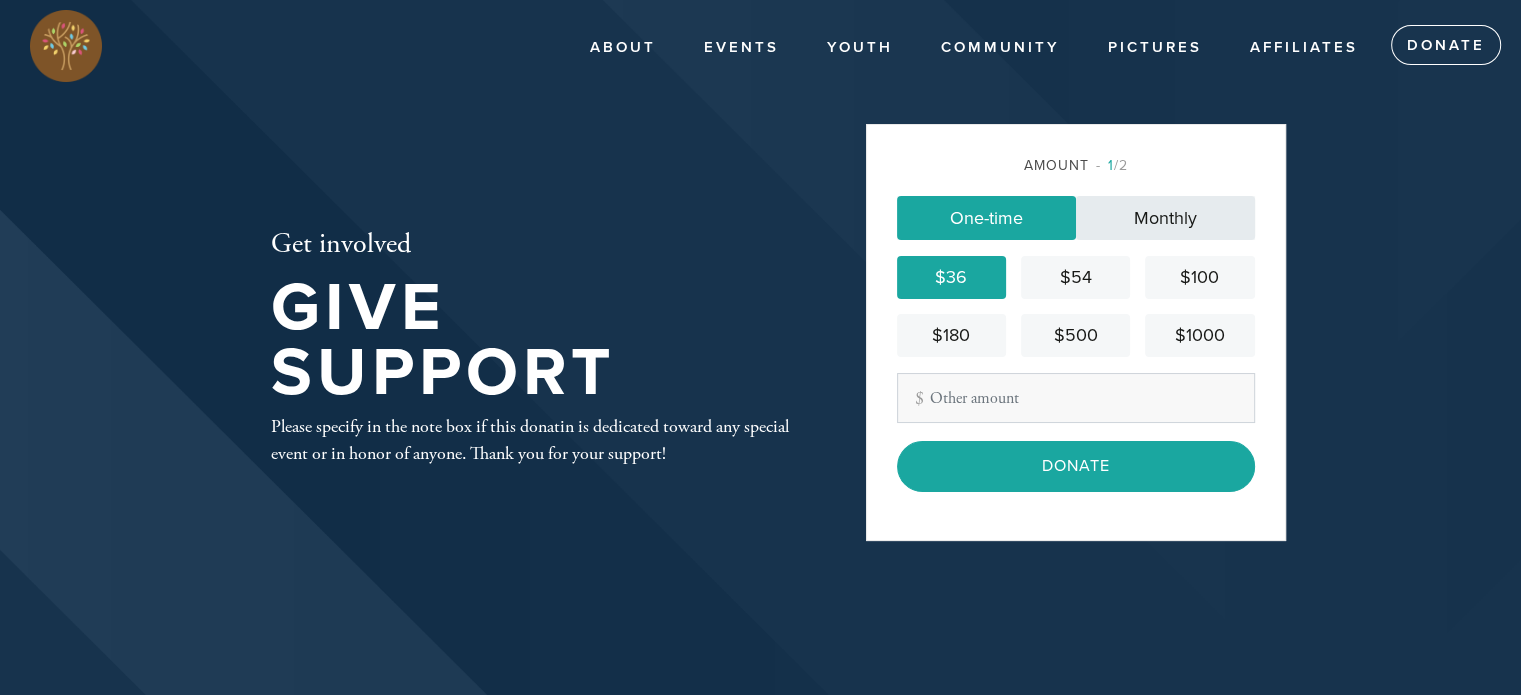 click on "Monthly" at bounding box center [1165, 218] 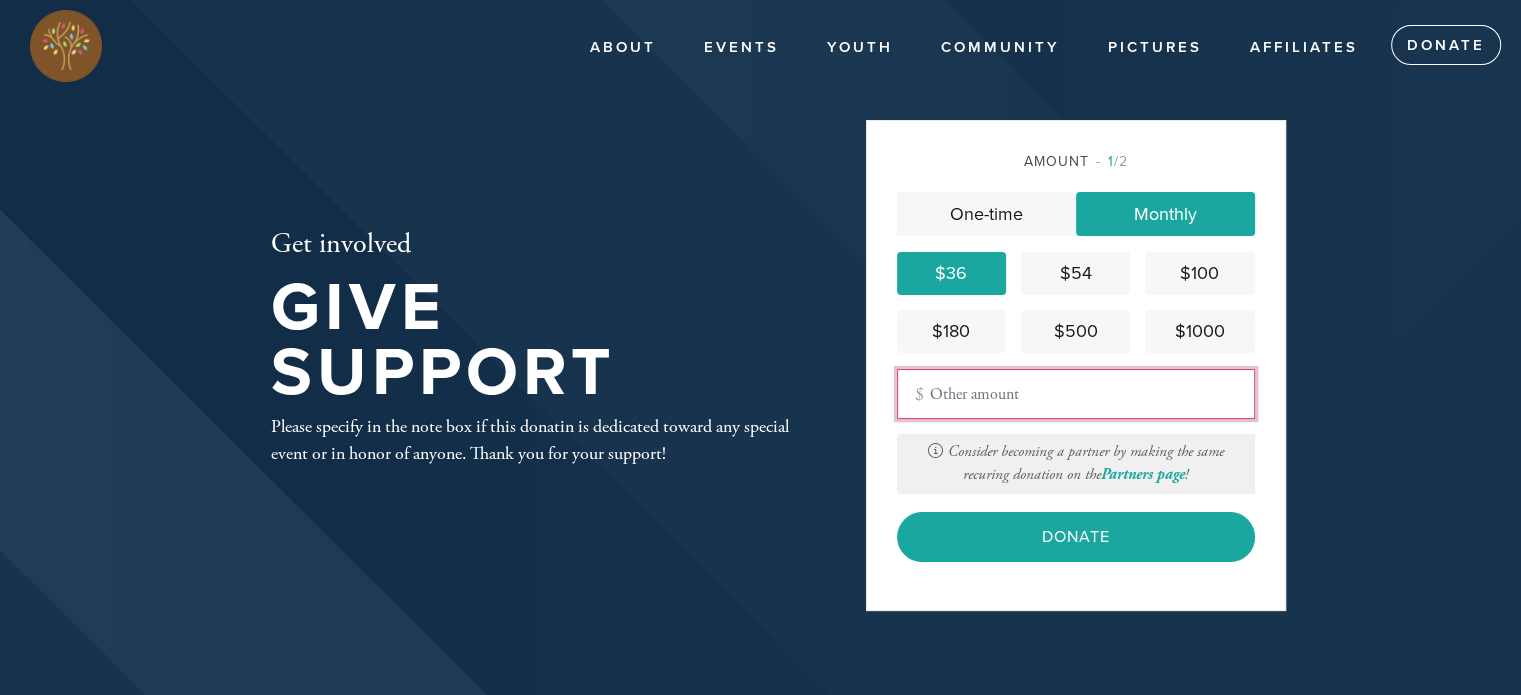 click on "Other Amount" at bounding box center [1076, 394] 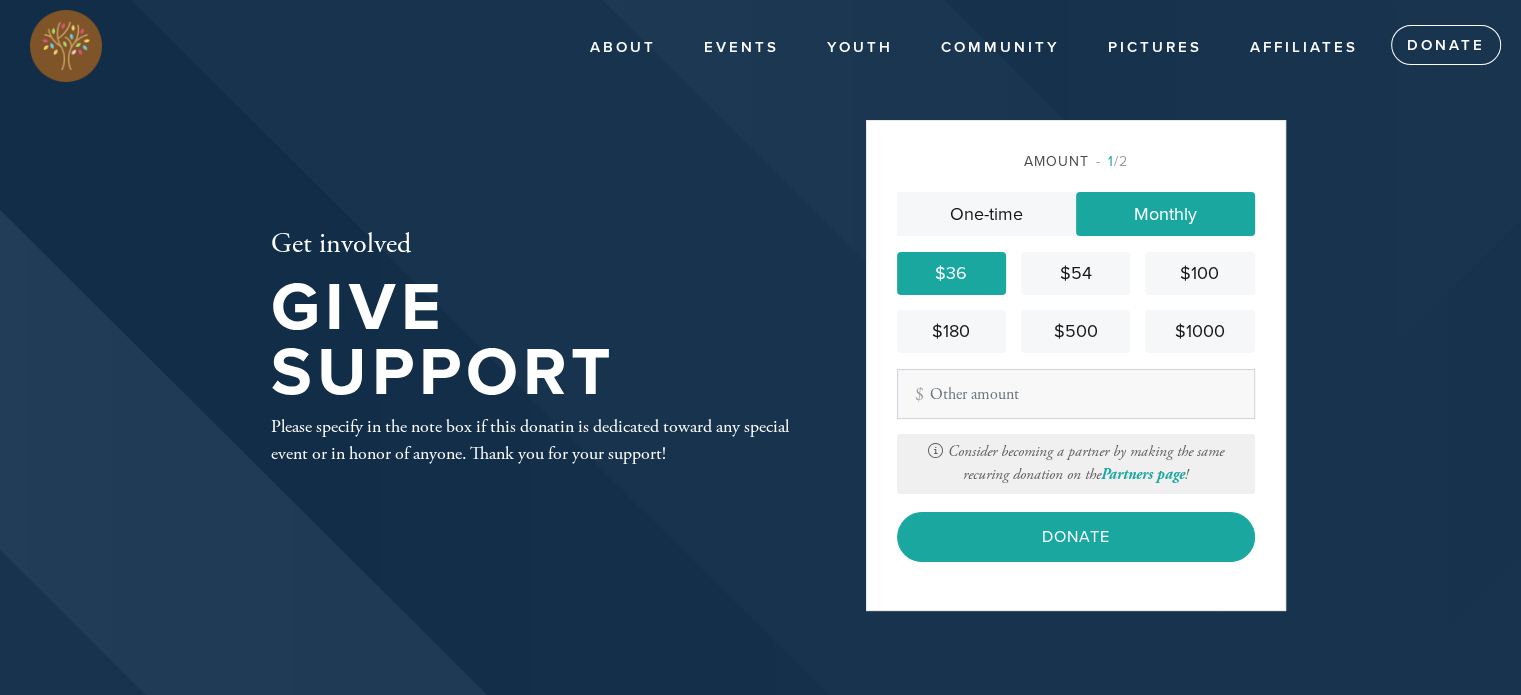 click on "Amount 1 /2 One-time Monthly $36 $54 $100 $180 $500 $1000
Other Amount
Consider becoming a partner by making the same recuring donation on the  Partners page !
Contribution Amount
$   36
Donate" at bounding box center [1076, 365] 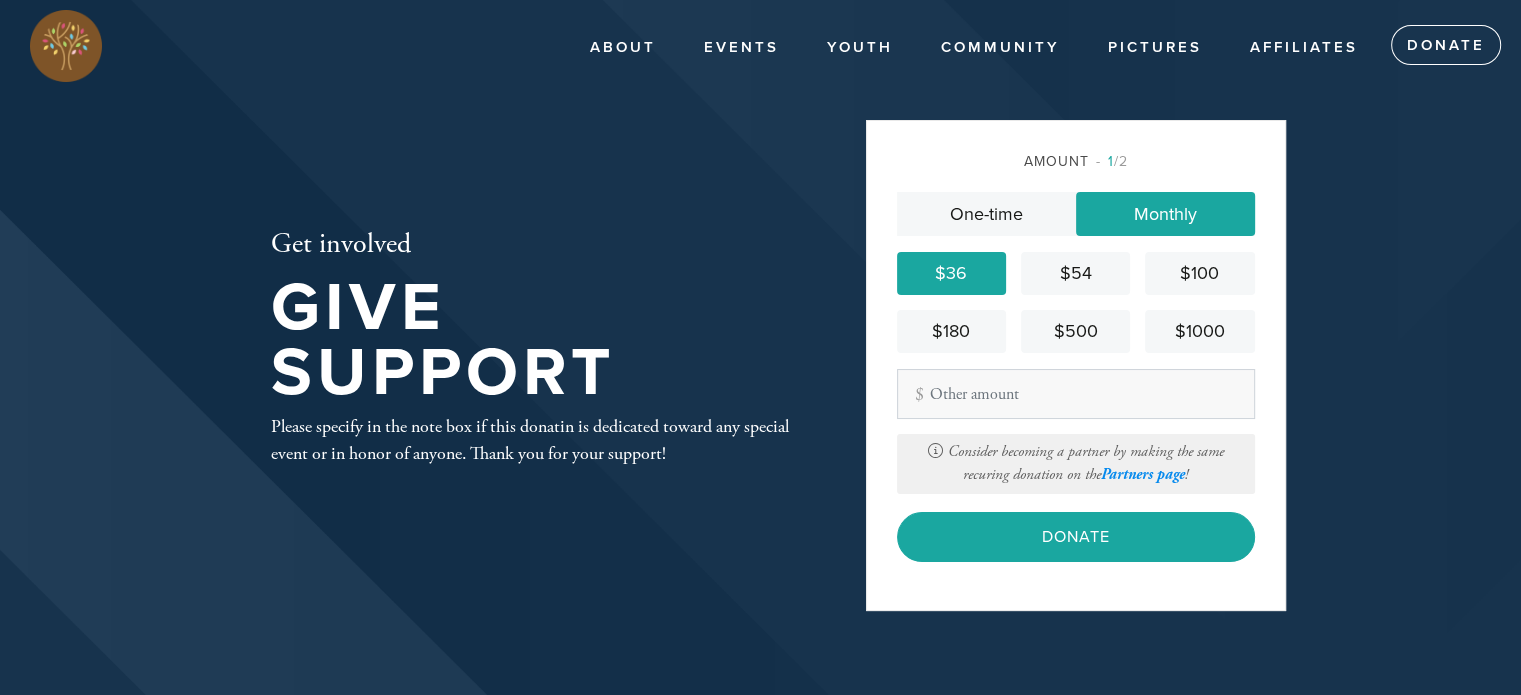click on "Partners page" at bounding box center (1143, 474) 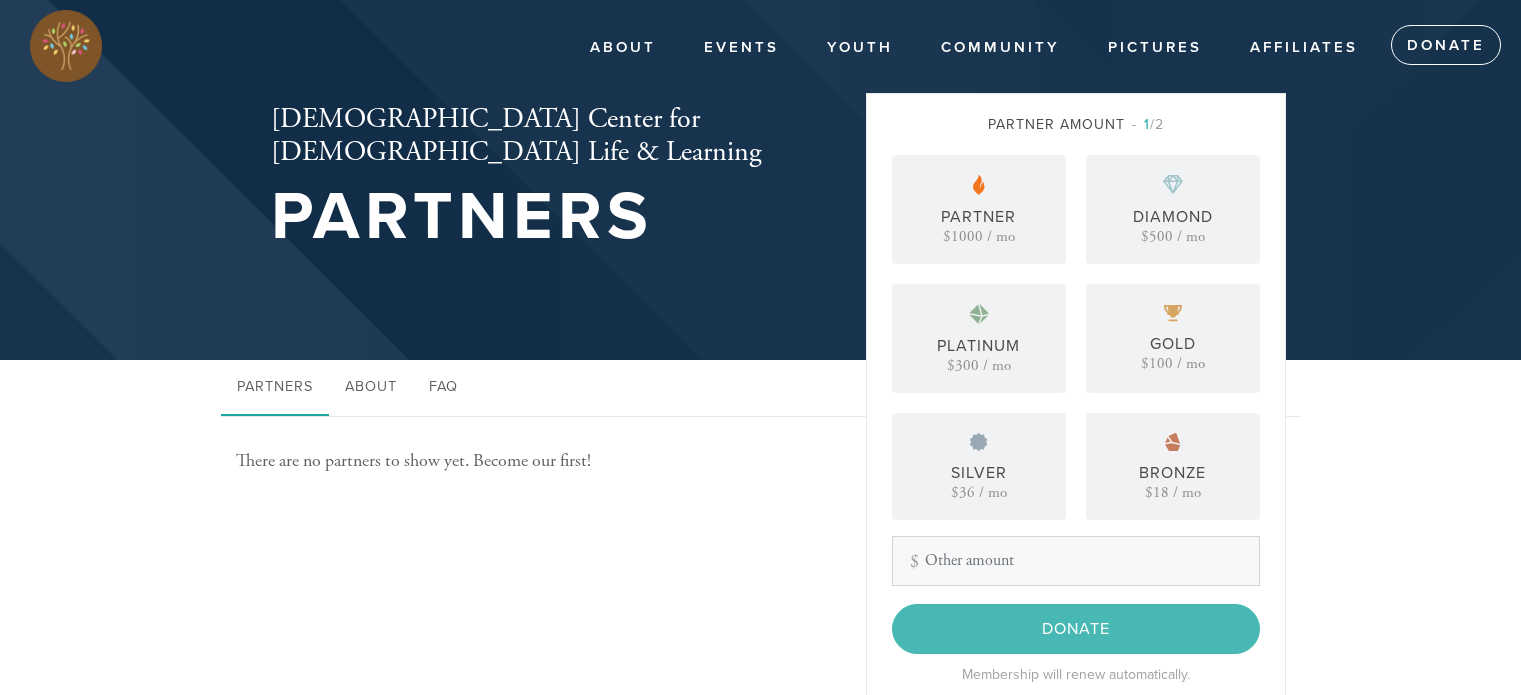 click on "Silver $36 / mo" at bounding box center (979, 466) 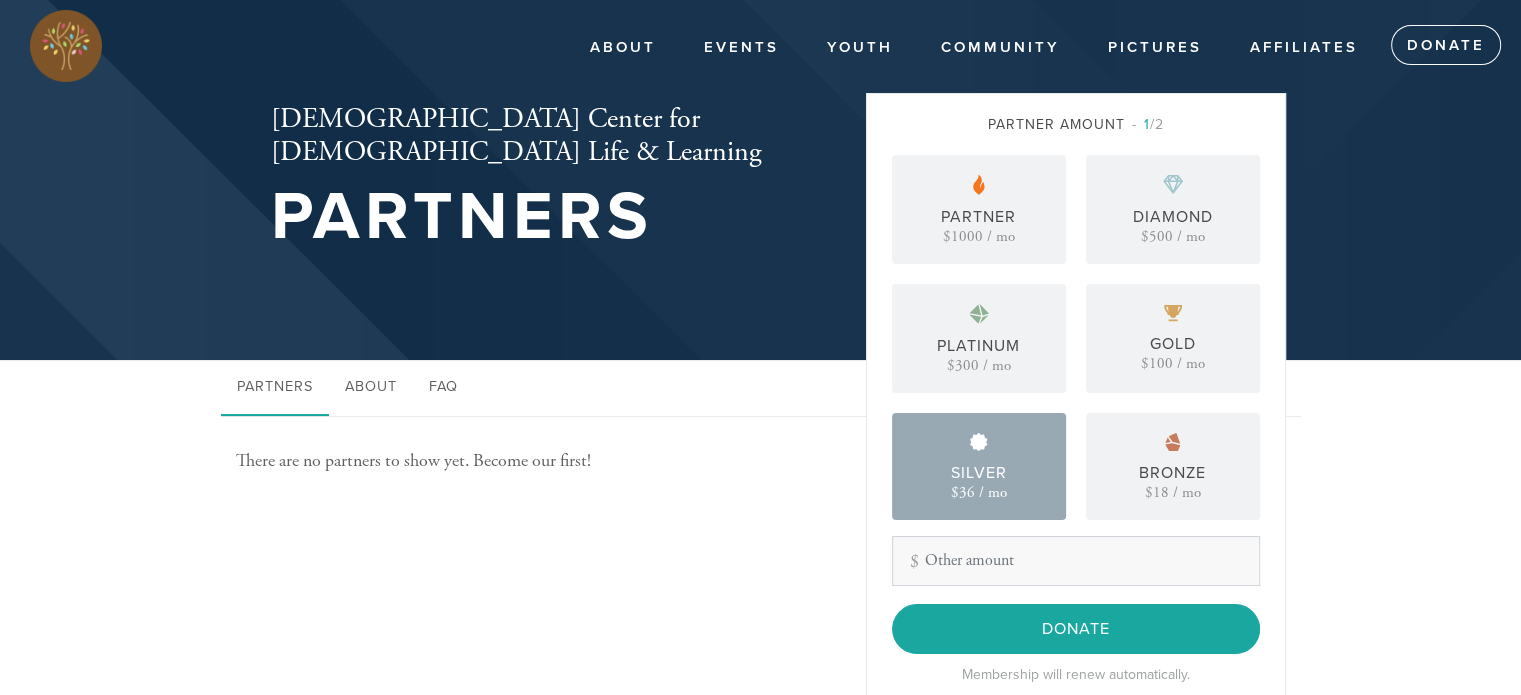 click on "Silver $36 / mo" at bounding box center (979, 466) 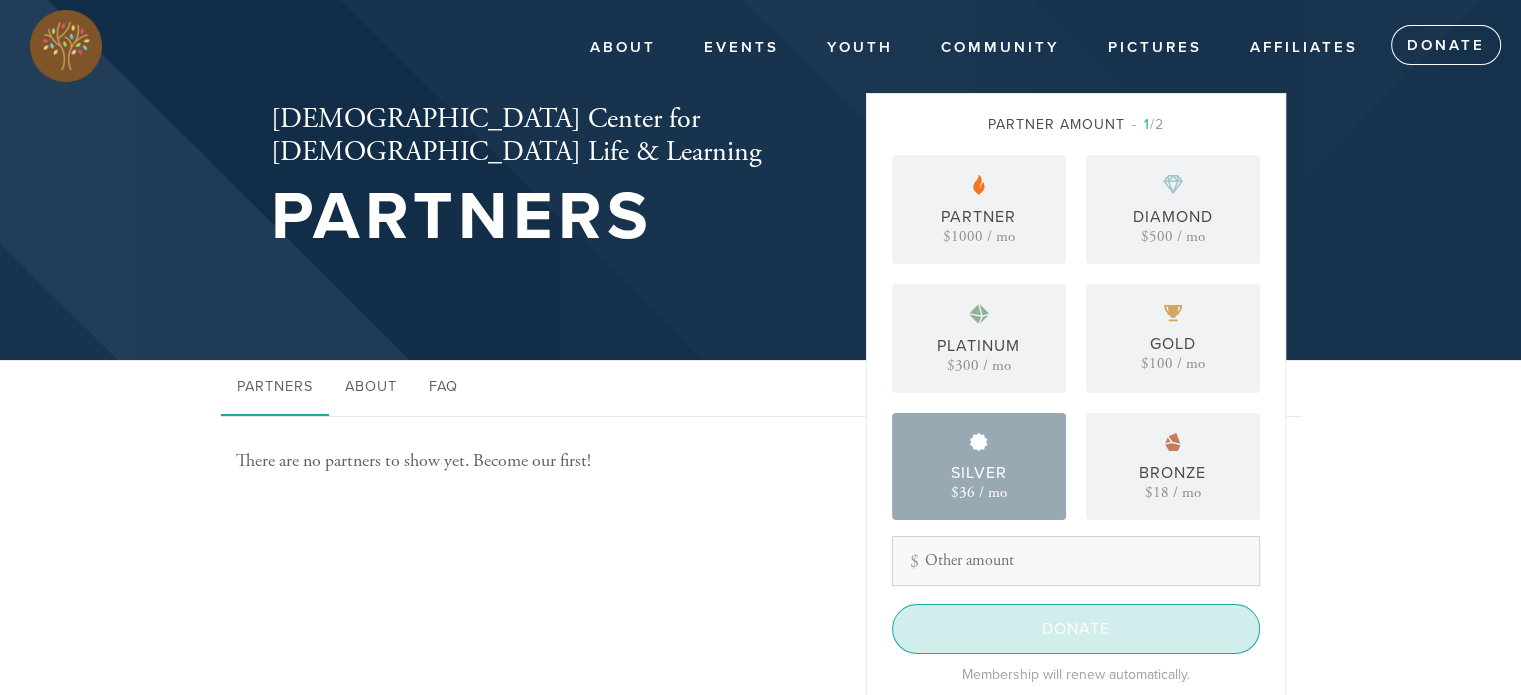 click on "Donate" at bounding box center (1076, 629) 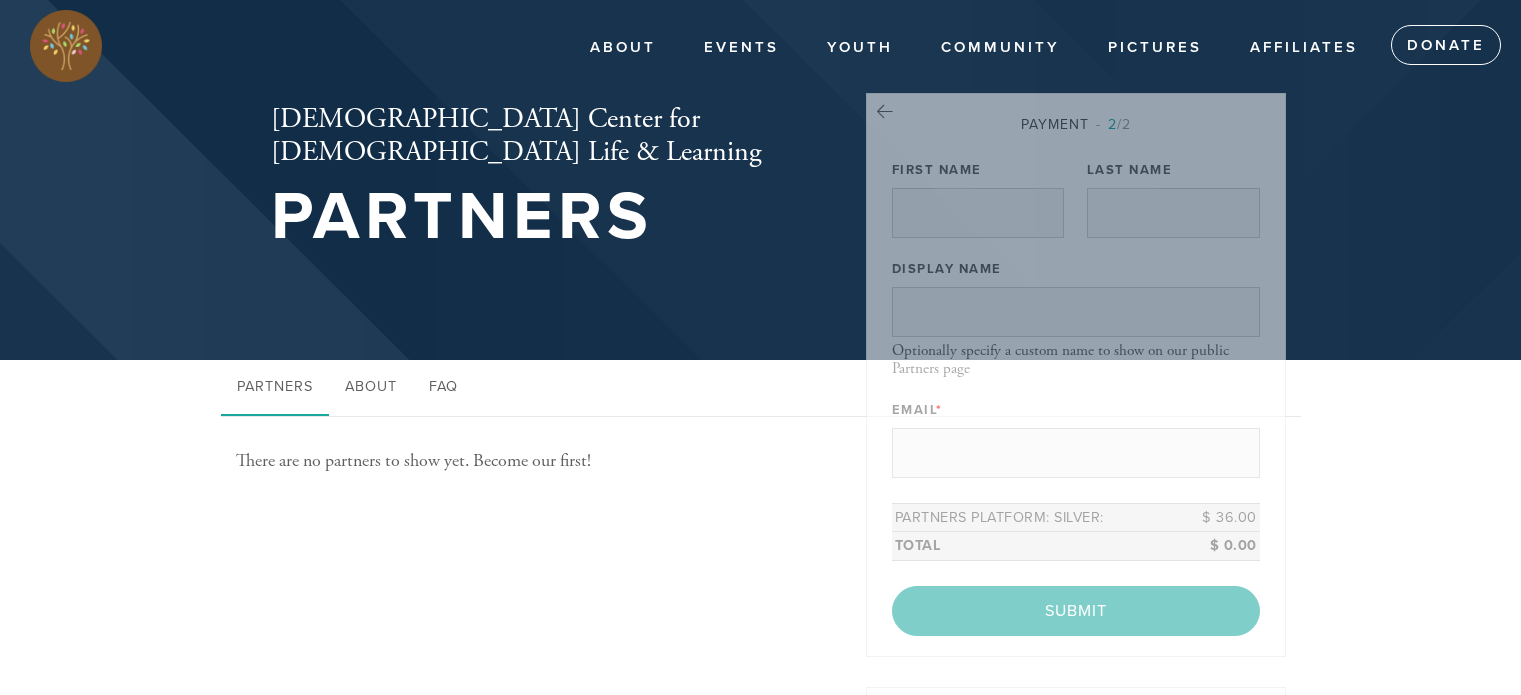 scroll, scrollTop: 0, scrollLeft: 0, axis: both 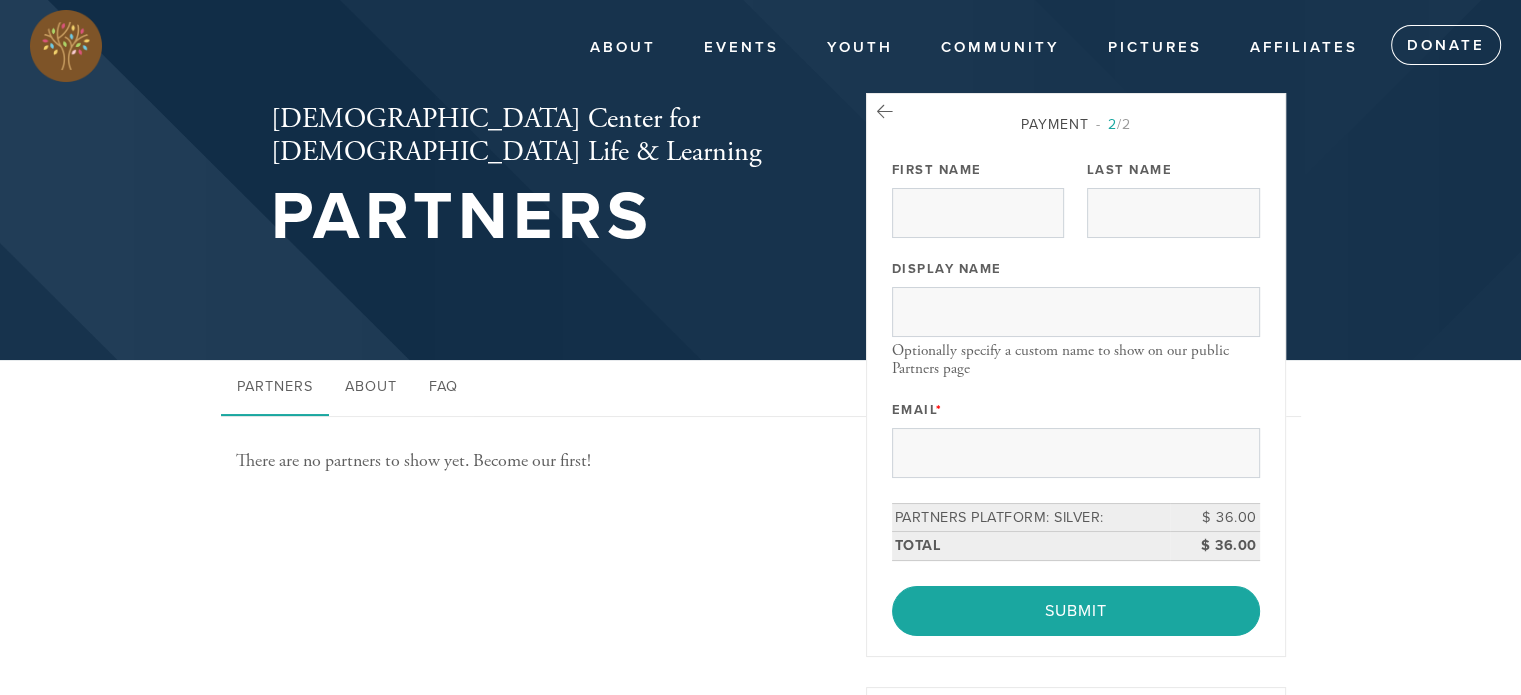 click on "Payment 2 /2
Payment Processor
Pay Later
Credit Card - Camp
Credit Card - Chabad2
Credit Card - Preschool
Credit_Card_Camp_New
Stripe_Chabad
Test Processing
First Name
Last Name
Display Name
Optionally specify a custom name to show on our public Partners page
Email  *
Number of Installments
0
Partners Platform
Partners Platform: Silver:  $ 36.00
Total $ 36.00
< Previous Page Submit" at bounding box center (1076, 375) 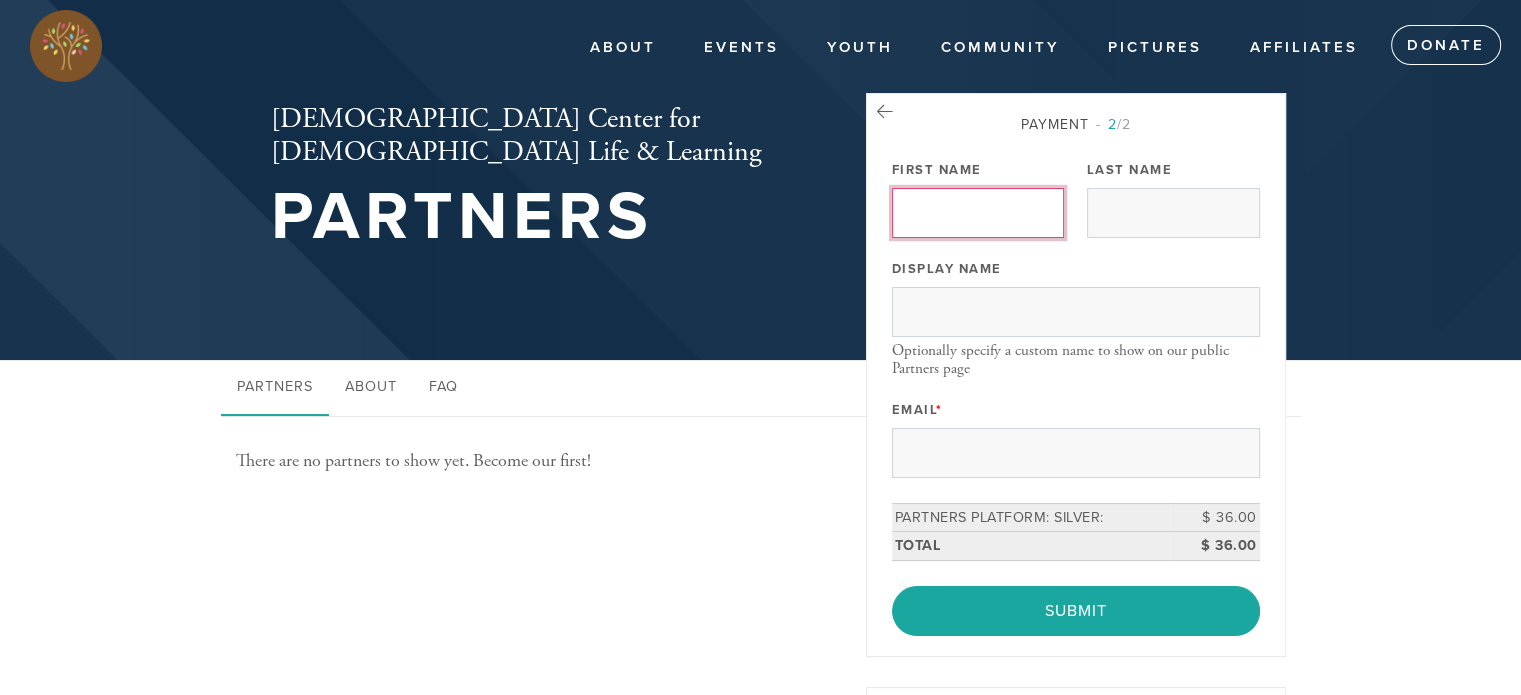 click on "First Name" at bounding box center (978, 213) 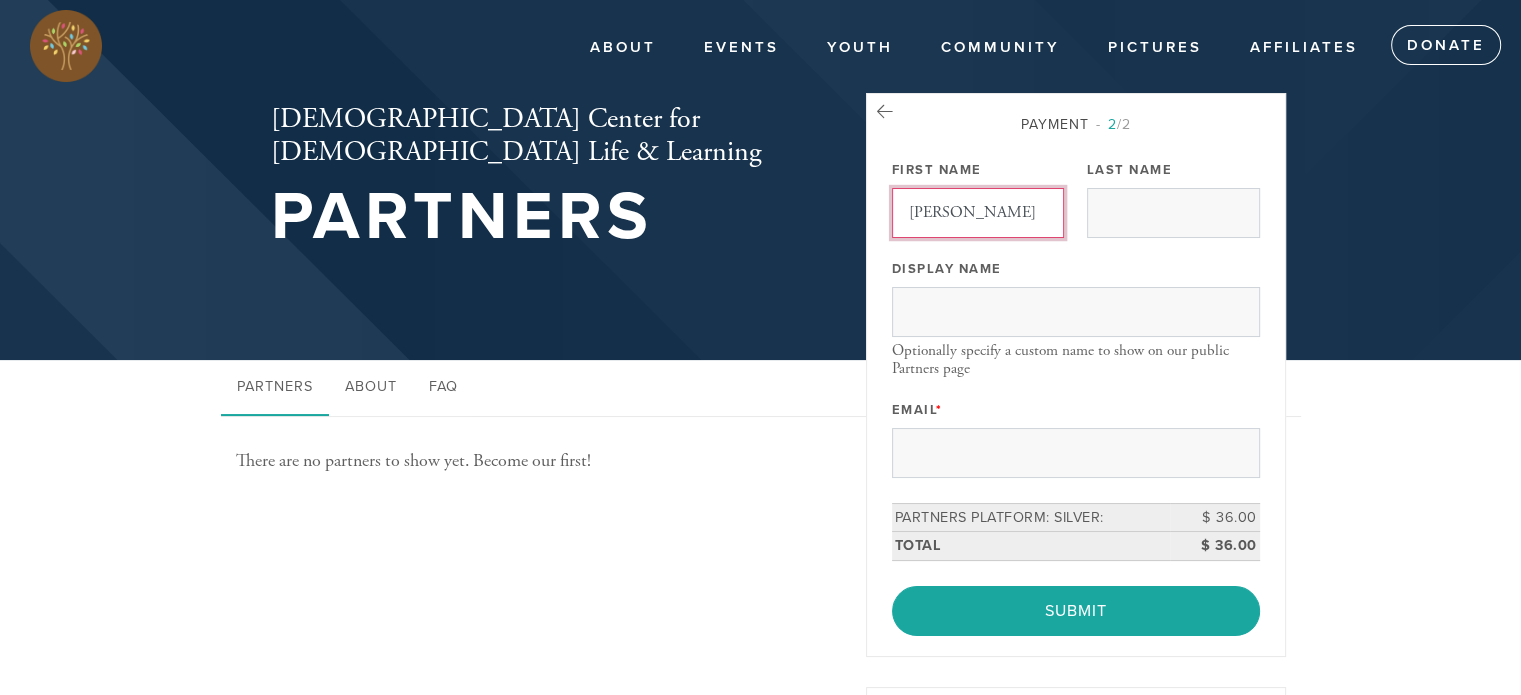 type on "Malcom" 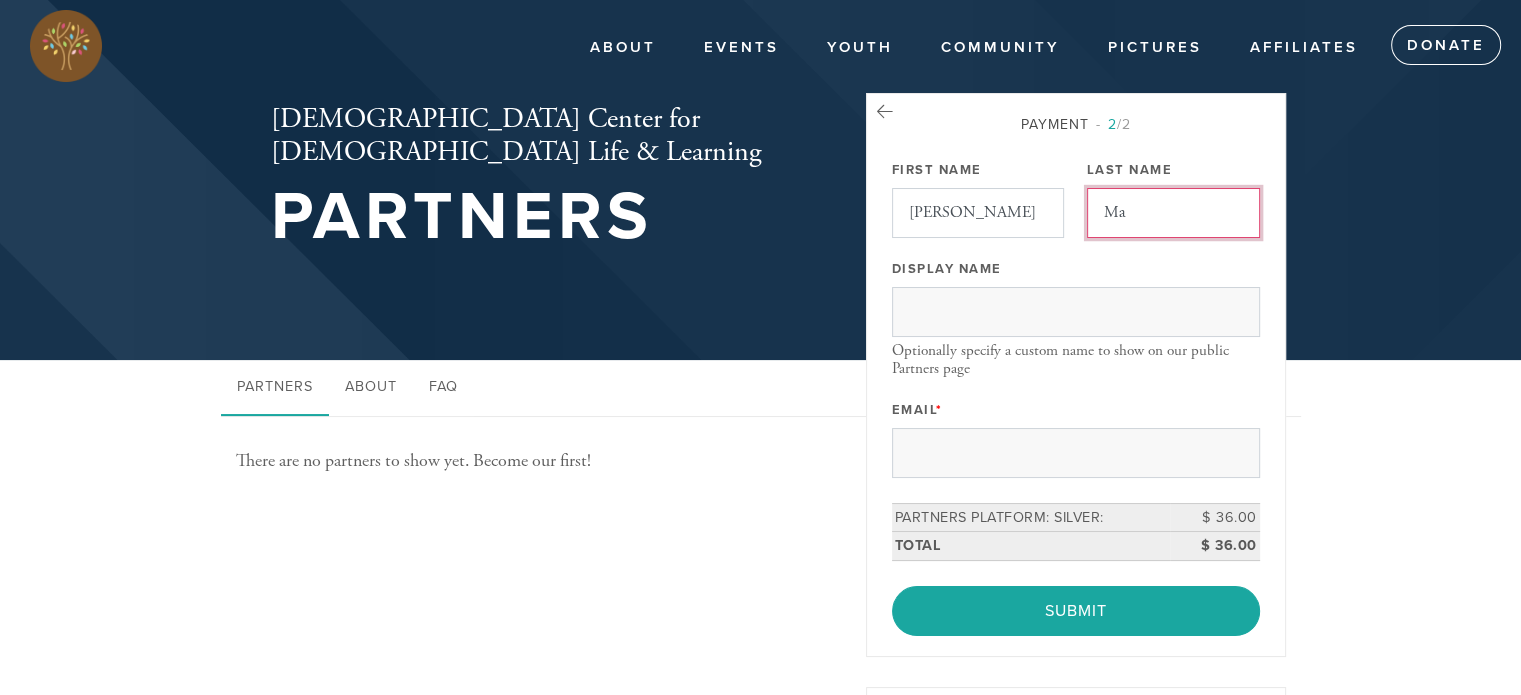 type on "M" 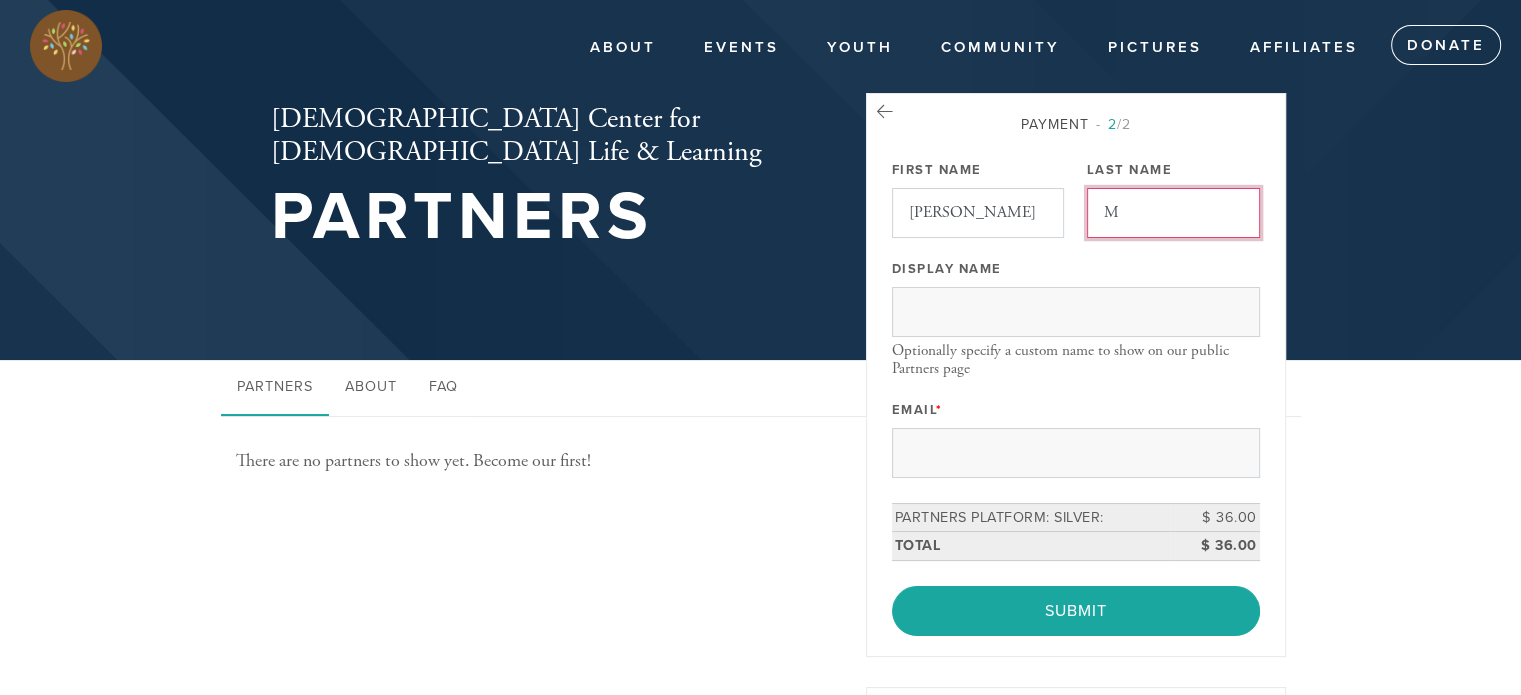type 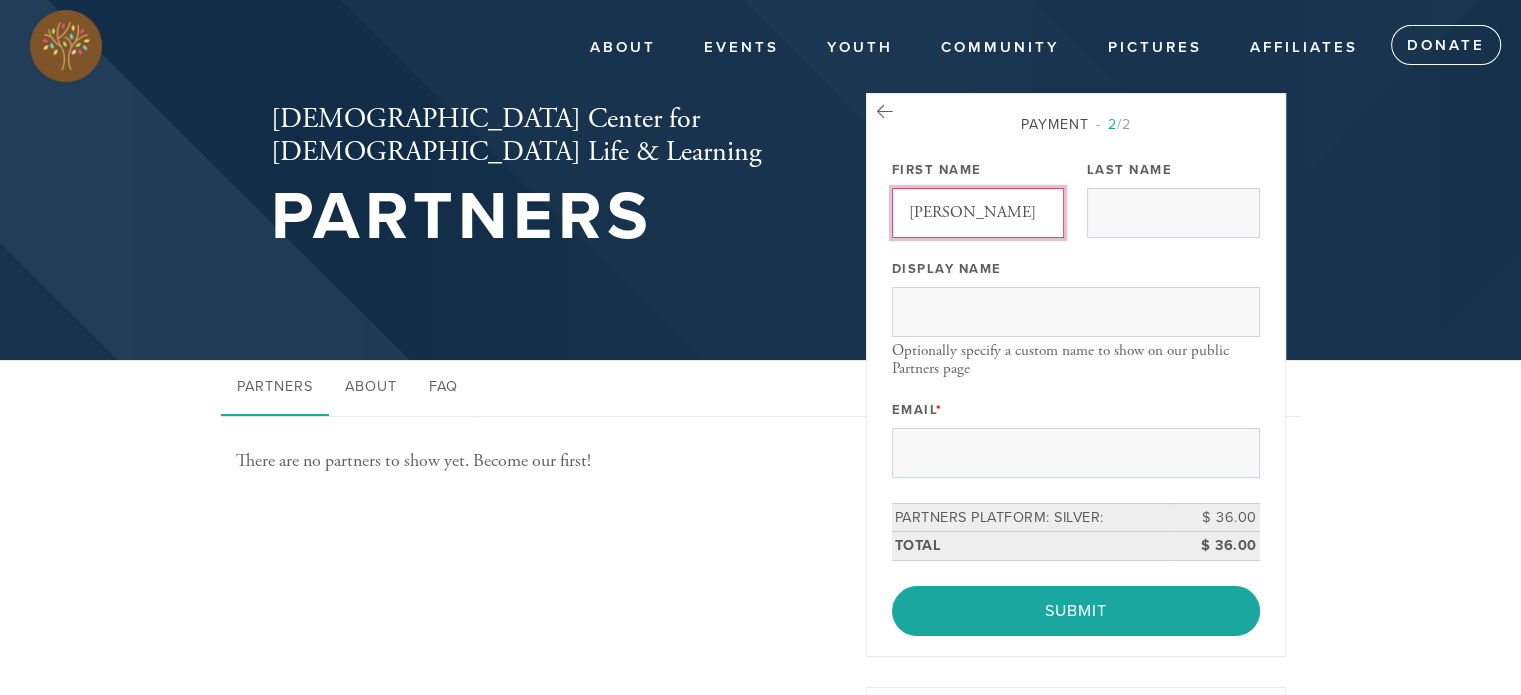 click on "[PERSON_NAME]" at bounding box center (978, 213) 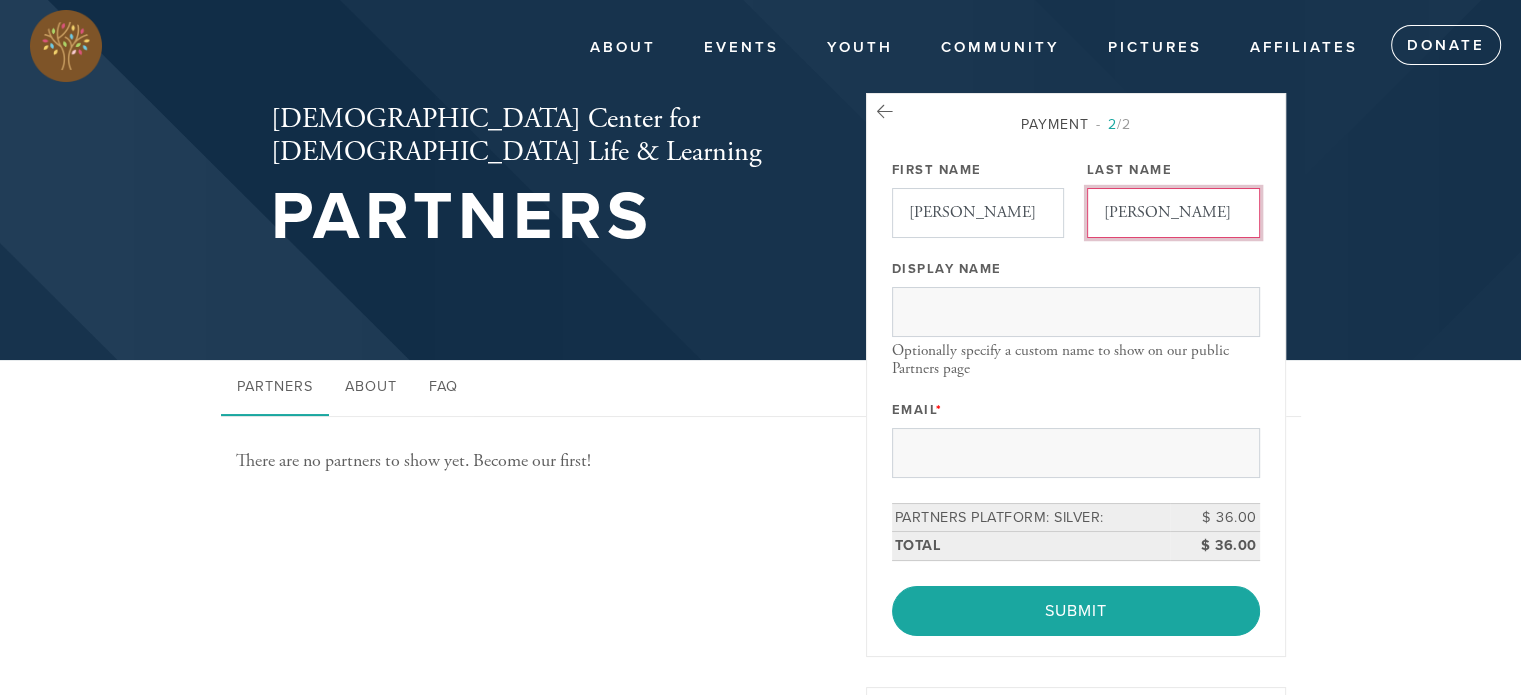 type on "[PERSON_NAME]" 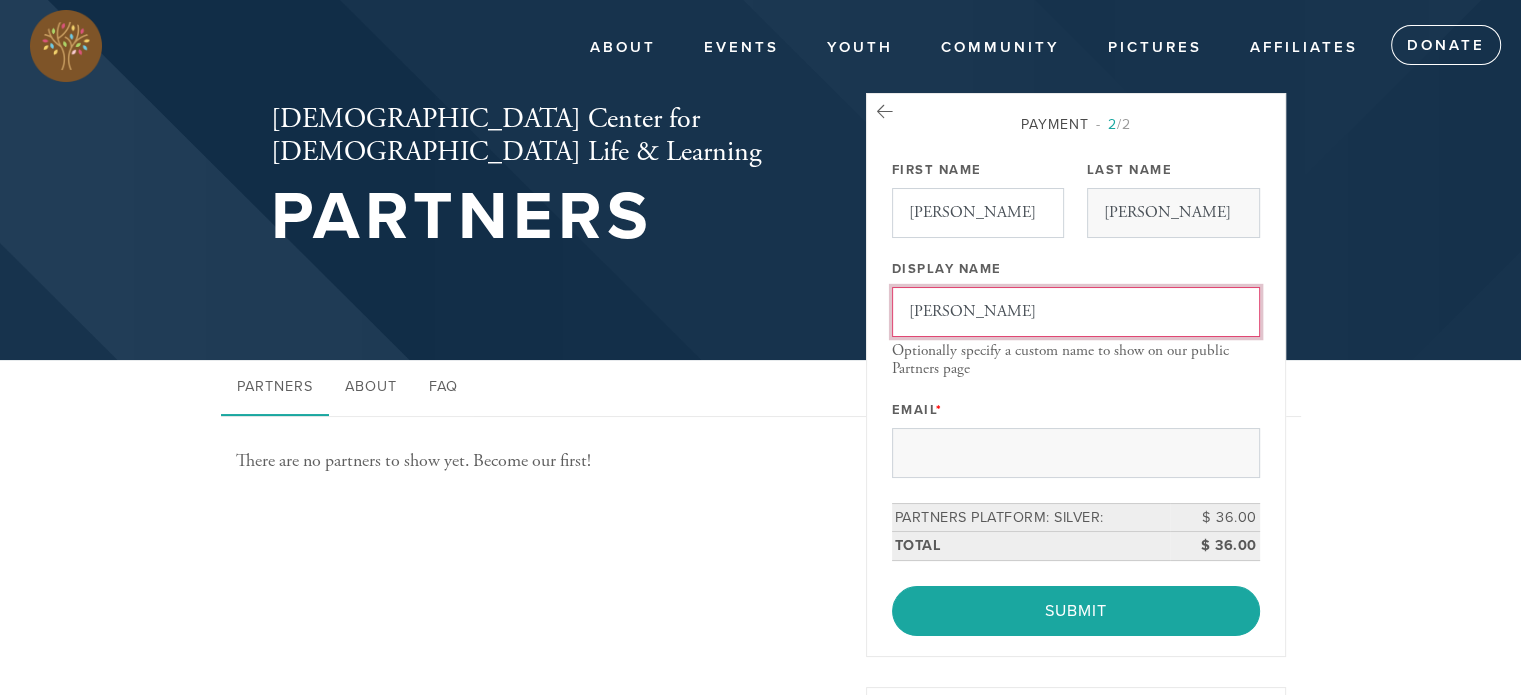 type on "Malcom" 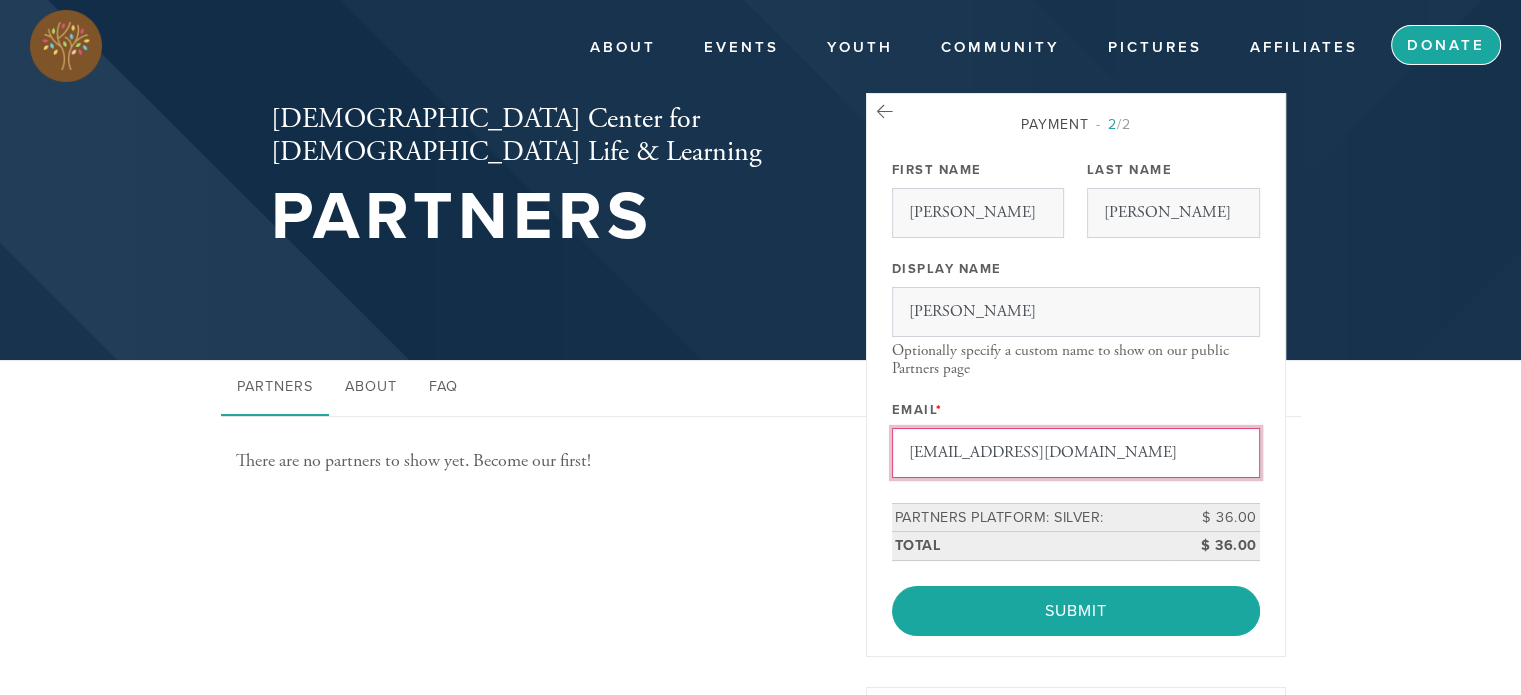 type on "[EMAIL_ADDRESS][DOMAIN_NAME]" 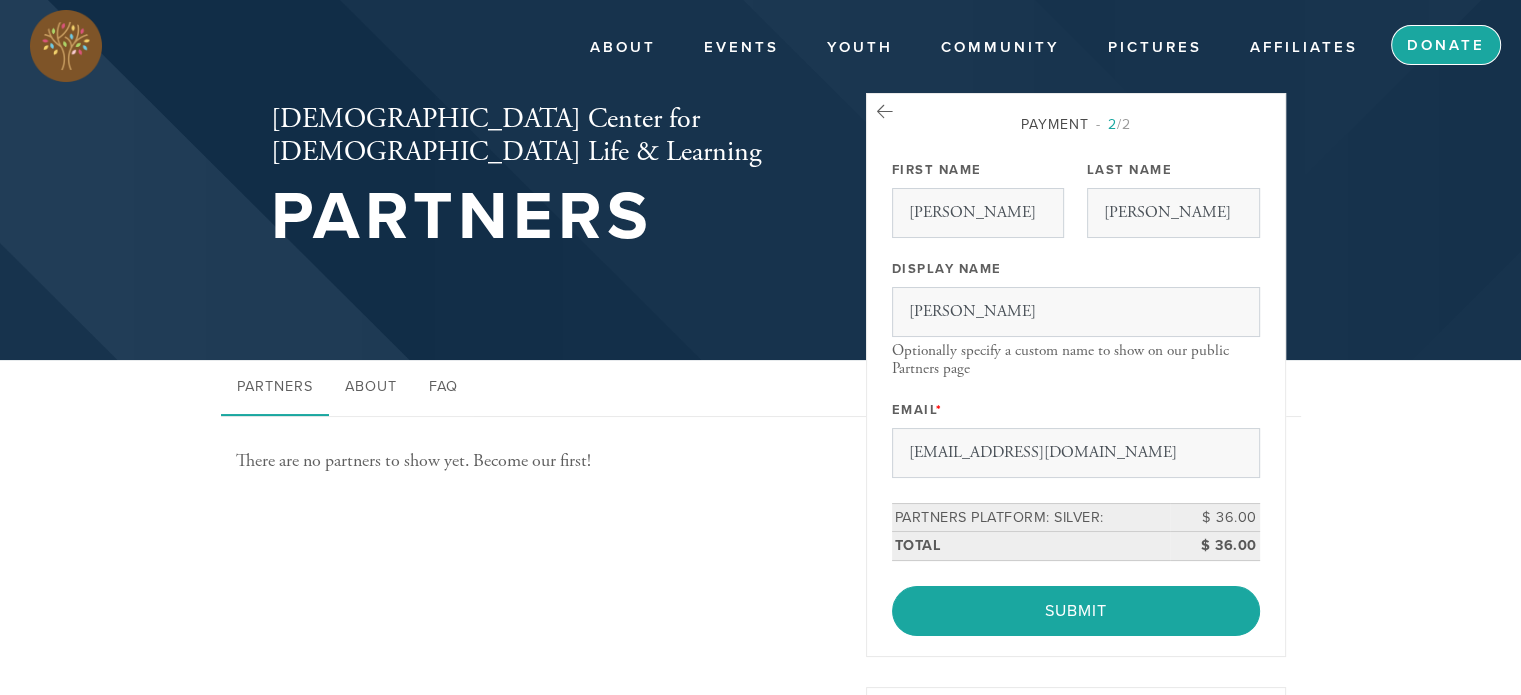 click on "Donate" at bounding box center (1446, 45) 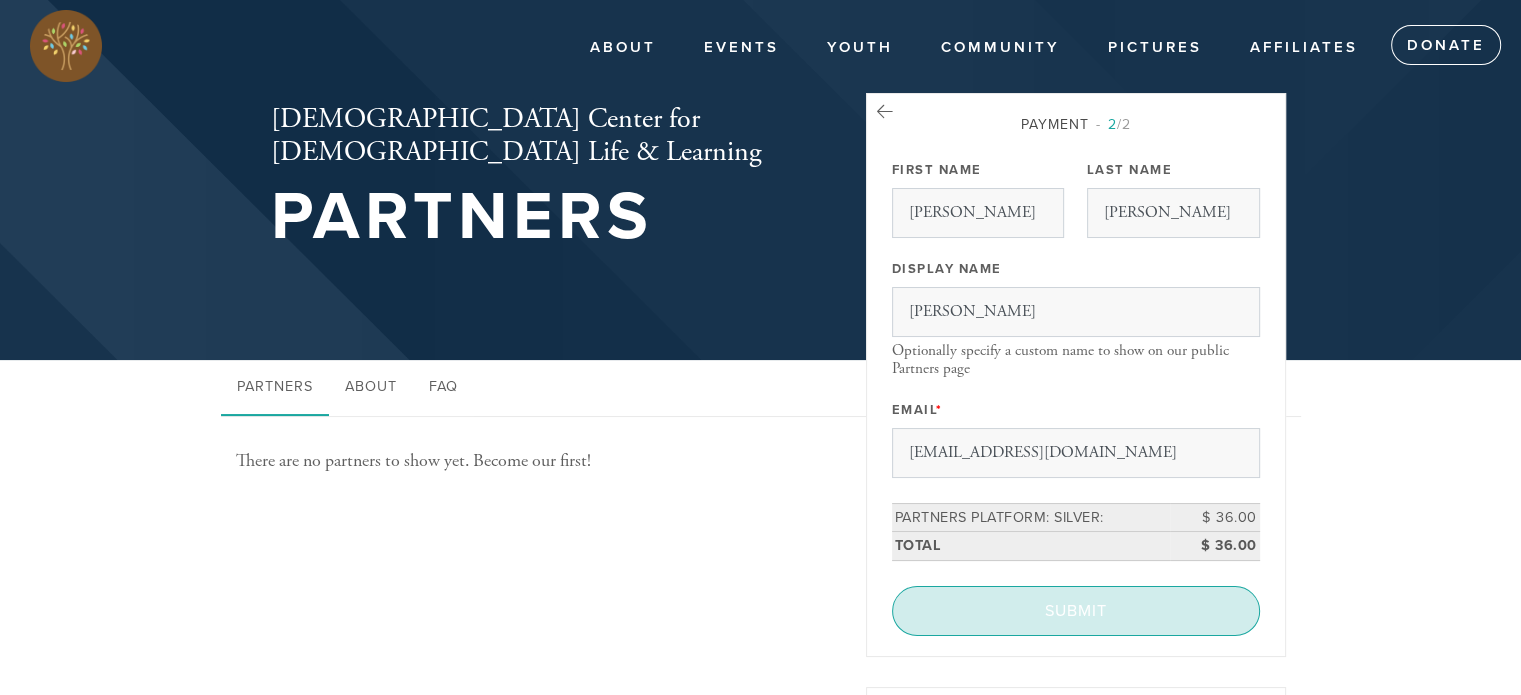 click on "Submit" at bounding box center (1076, 611) 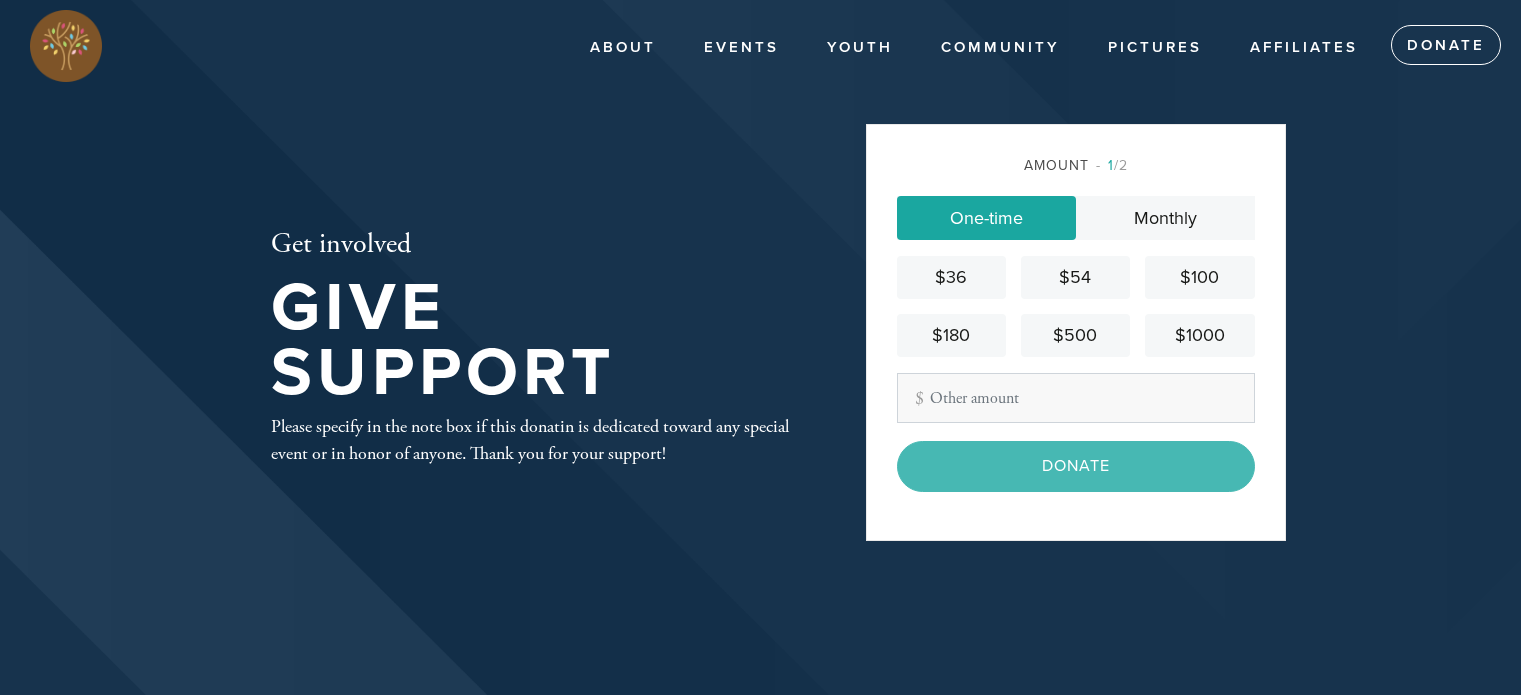 click on "$36" at bounding box center [951, 277] 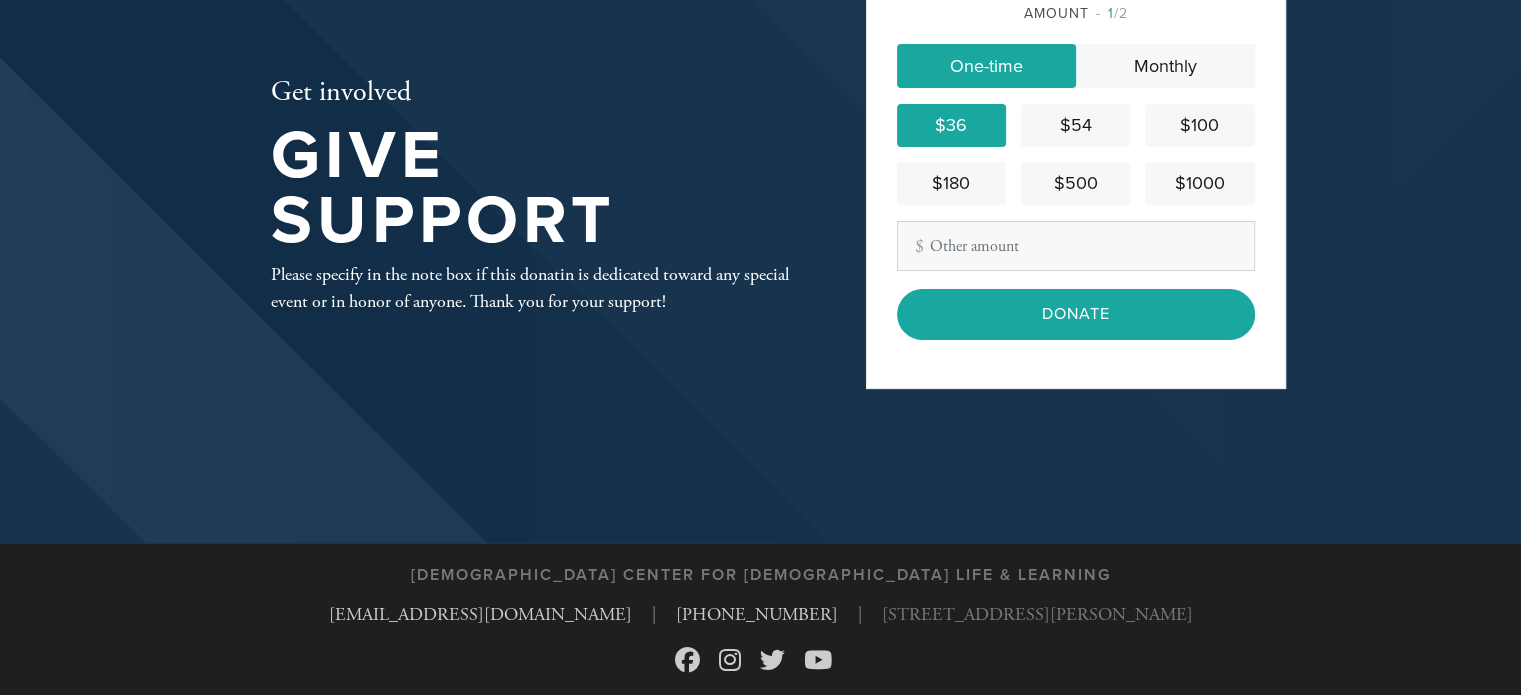 scroll, scrollTop: 0, scrollLeft: 0, axis: both 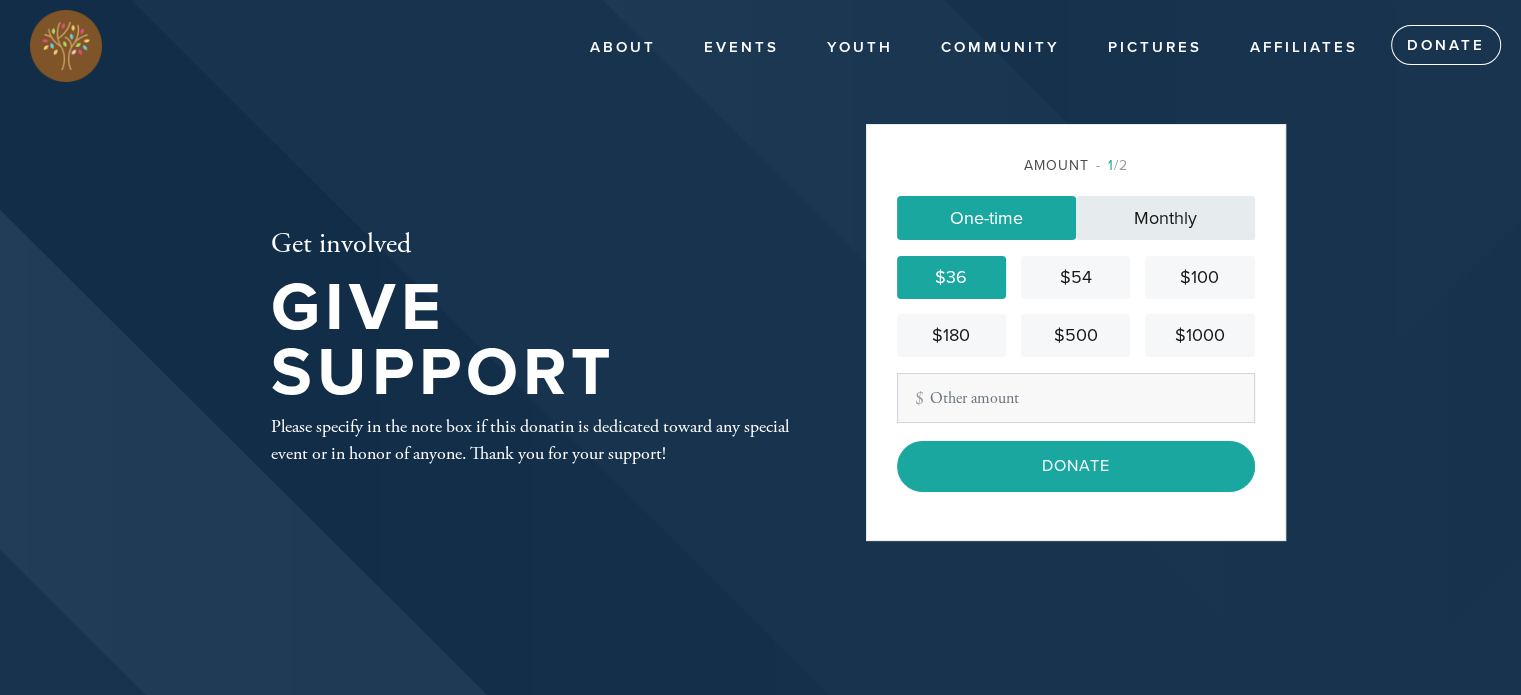 click on "Monthly" at bounding box center (1165, 218) 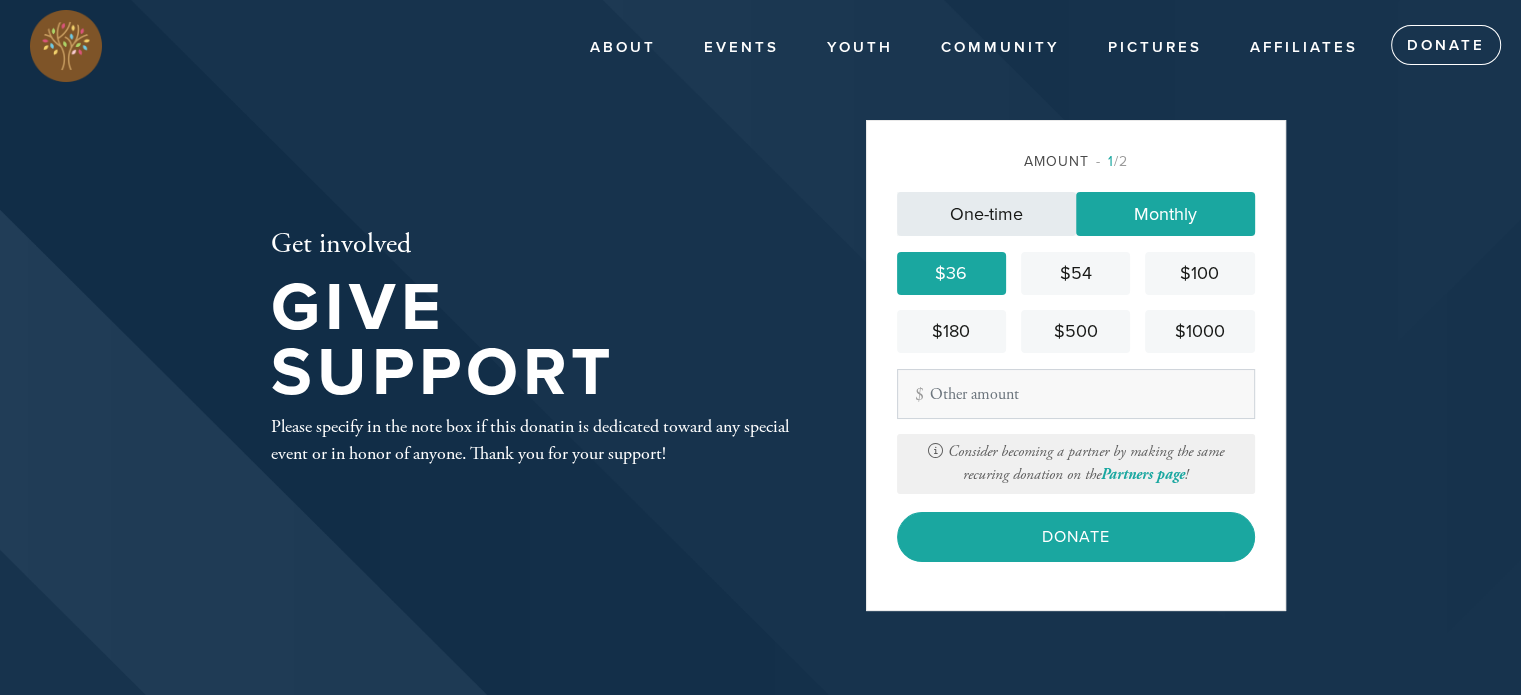 click on "One-time" at bounding box center [986, 214] 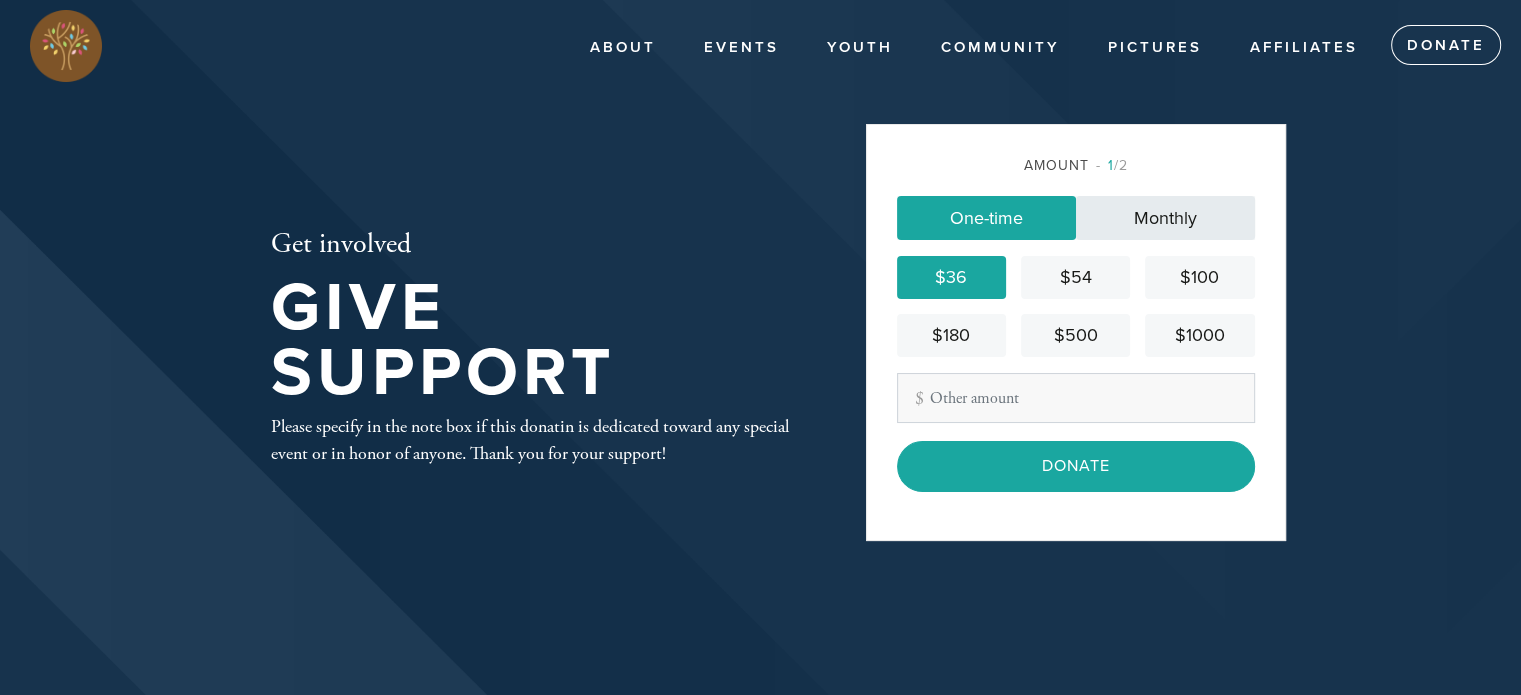 click on "Monthly" at bounding box center [1165, 218] 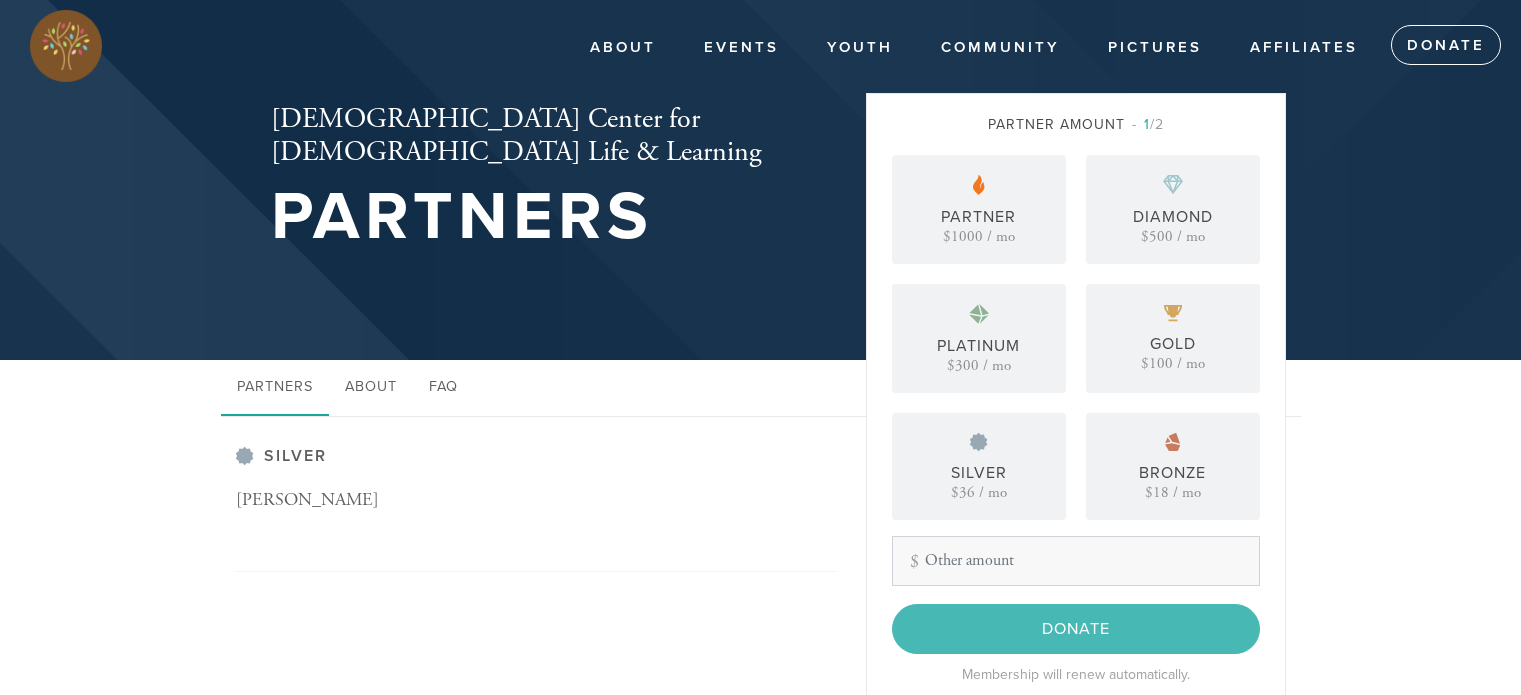 scroll, scrollTop: 0, scrollLeft: 0, axis: both 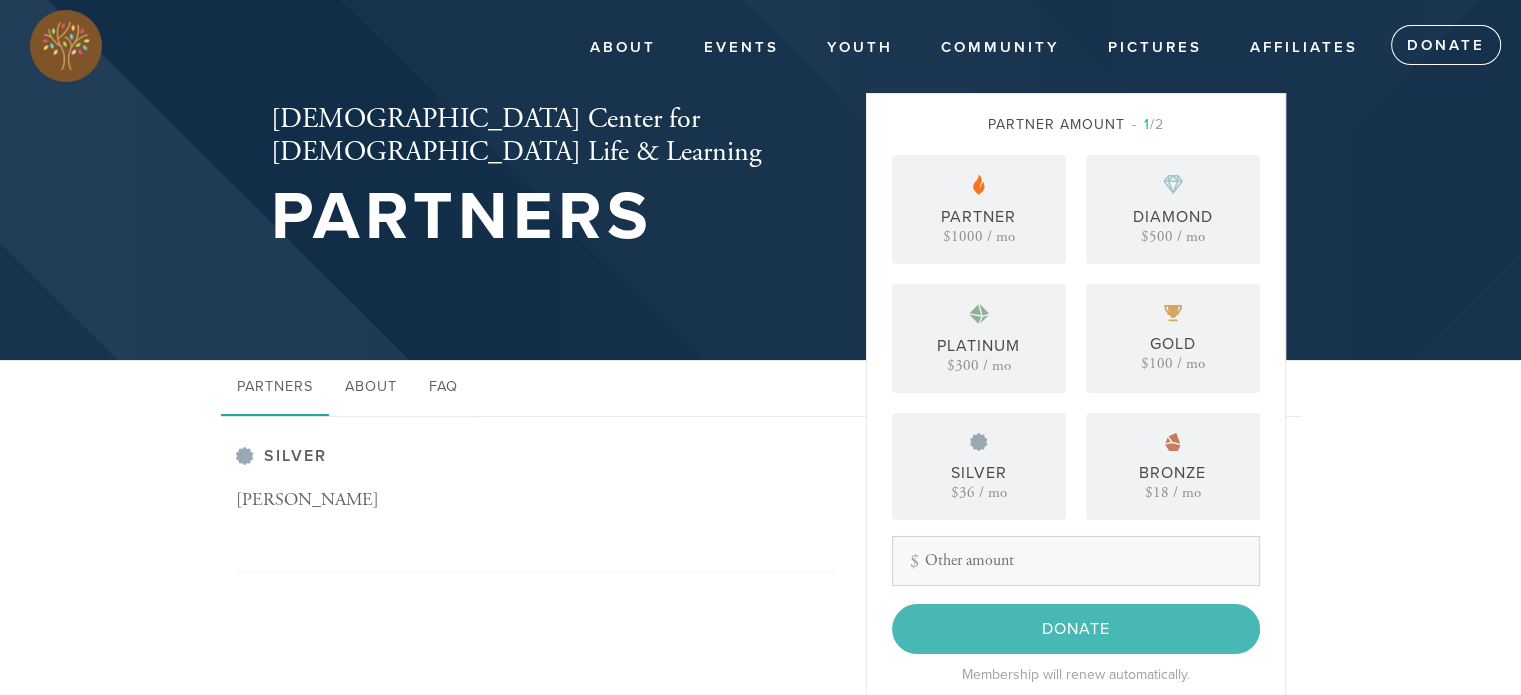 click on "Silver" at bounding box center [536, 456] 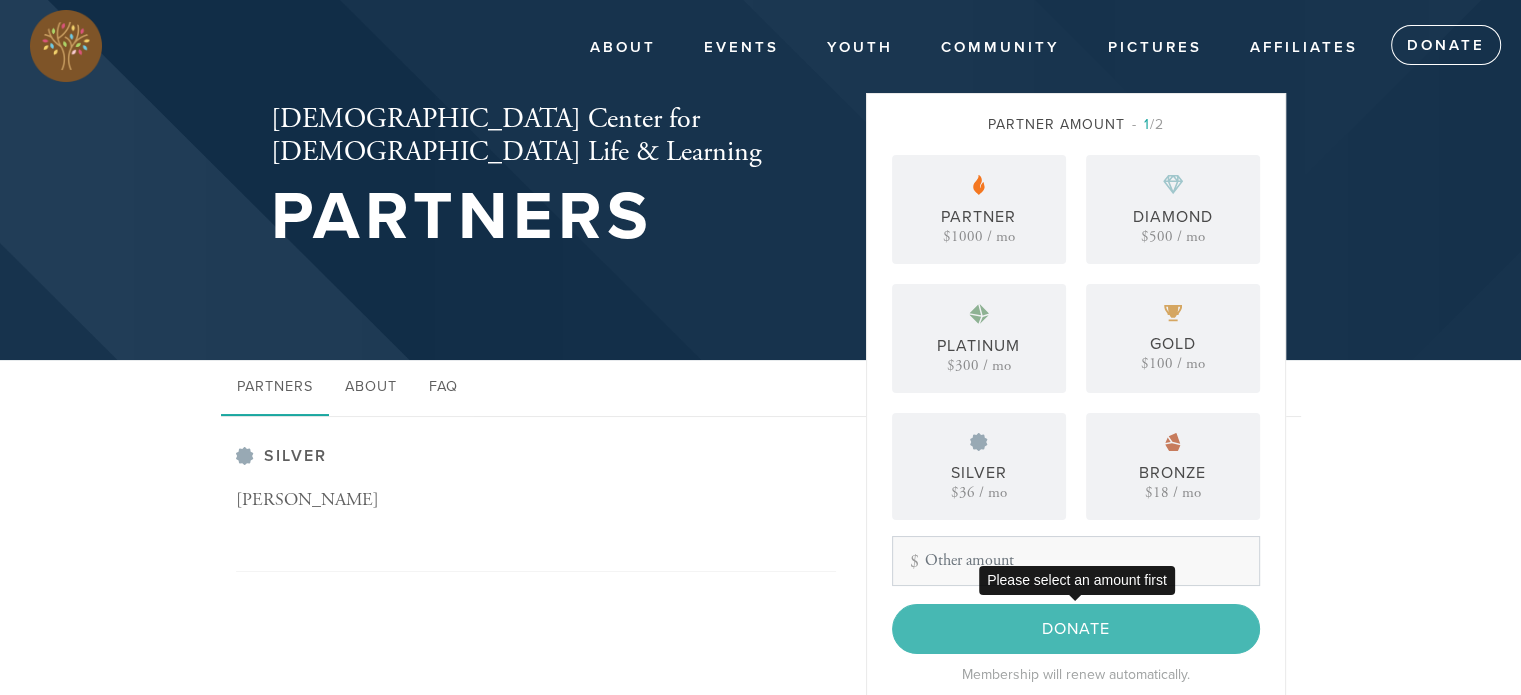 click on "Membership will renew automatically." at bounding box center [1076, 674] 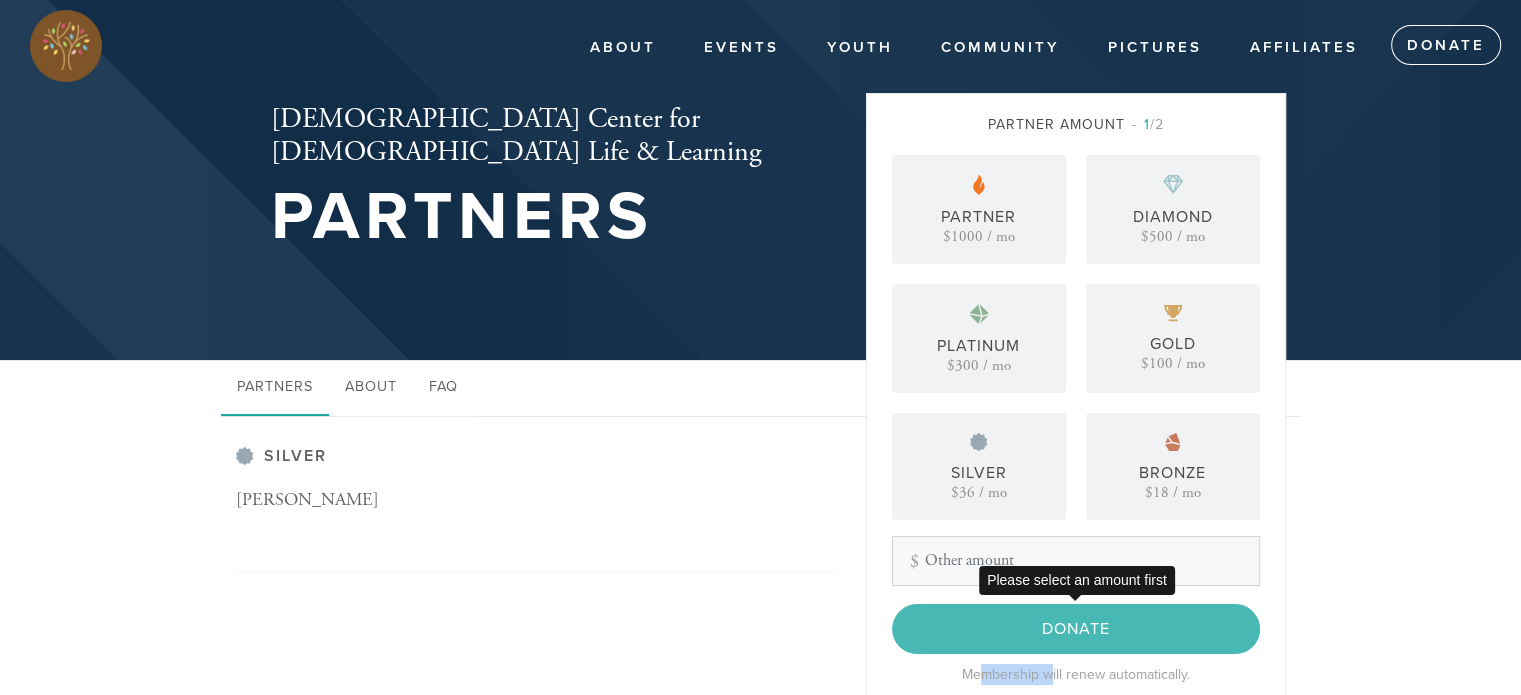 click on "Membership will renew automatically." at bounding box center (1076, 674) 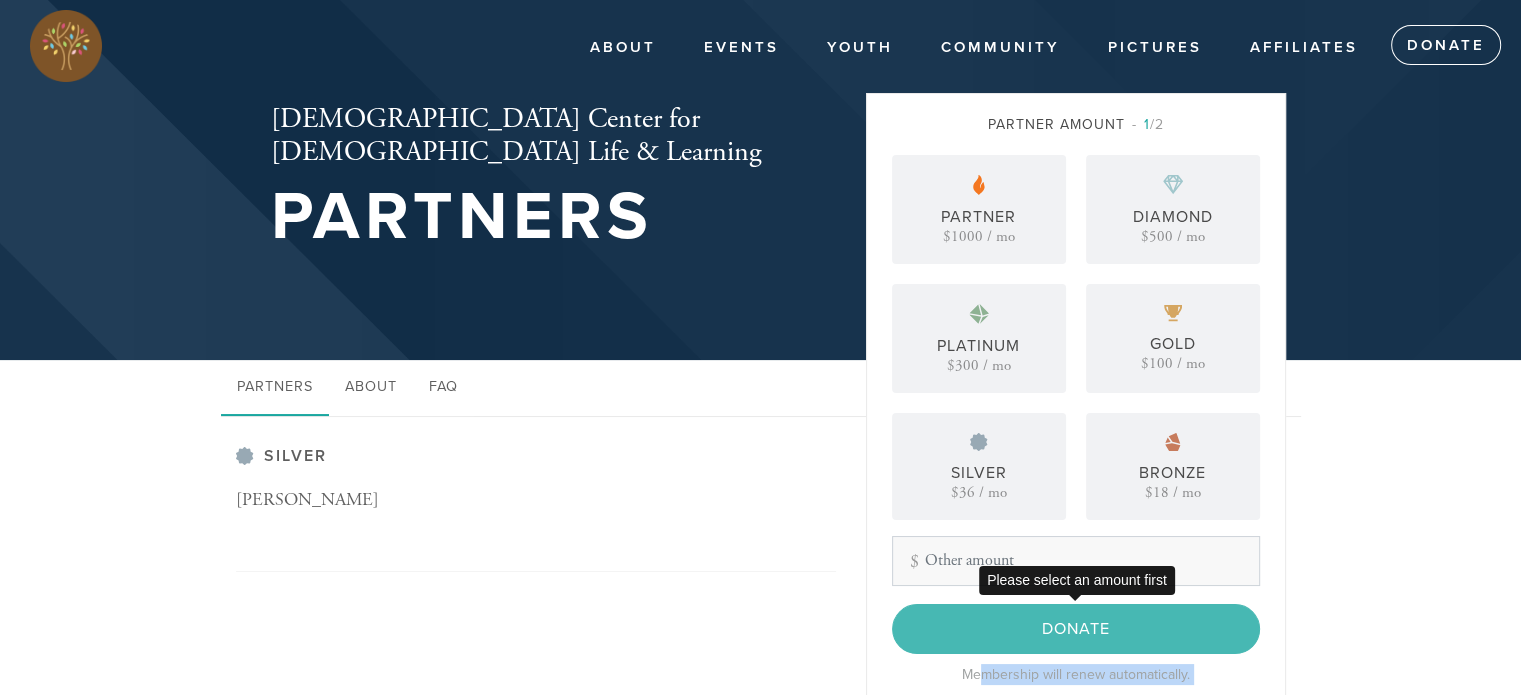 click on "Membership will renew automatically." at bounding box center [1076, 674] 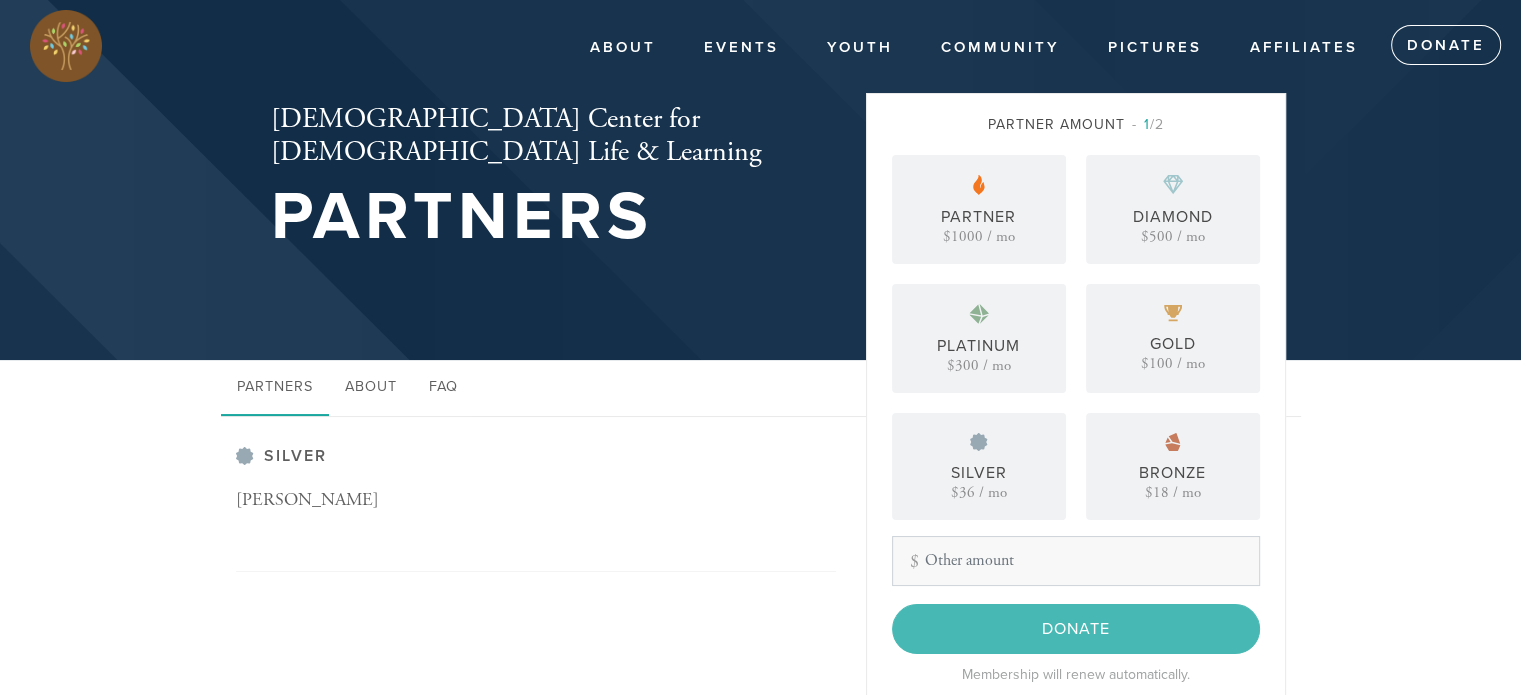 click on "Partners
About
FAQ" at bounding box center (760, 388) 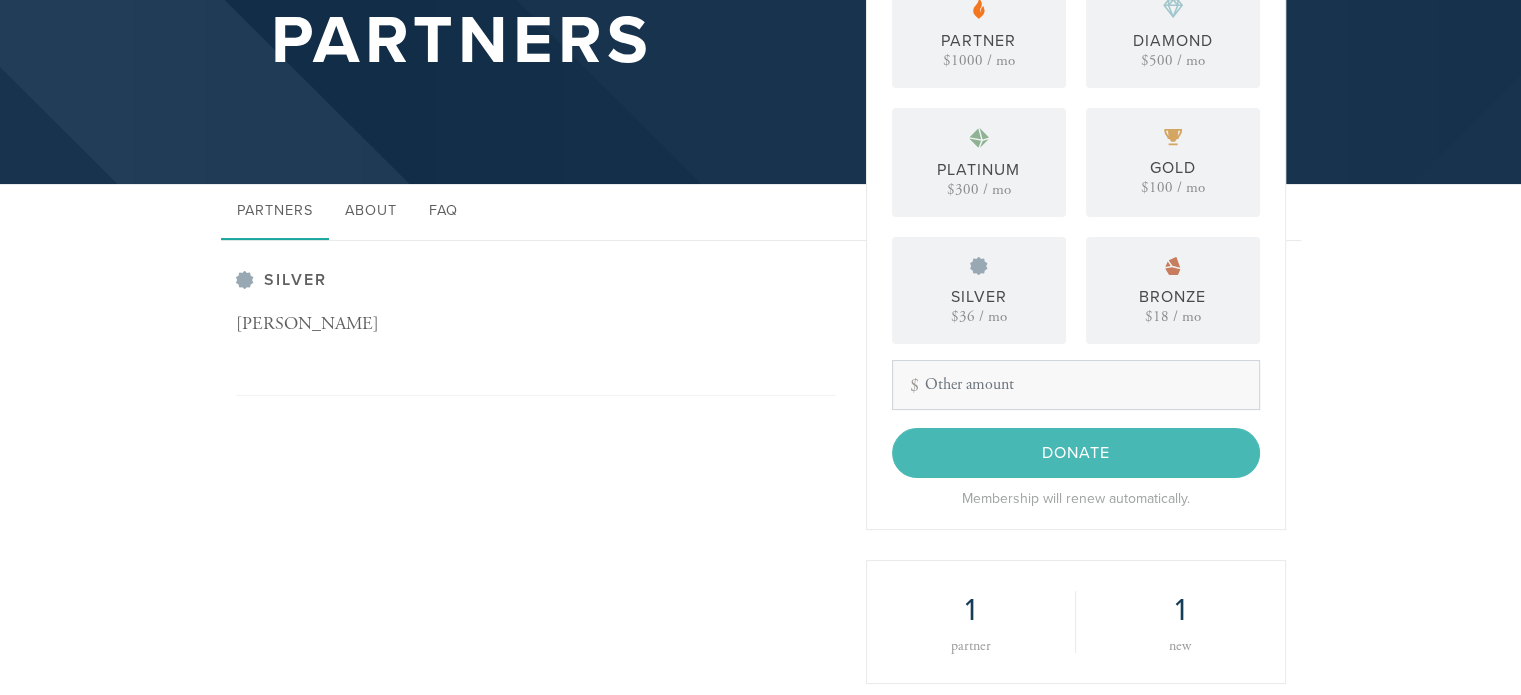 scroll, scrollTop: 445, scrollLeft: 0, axis: vertical 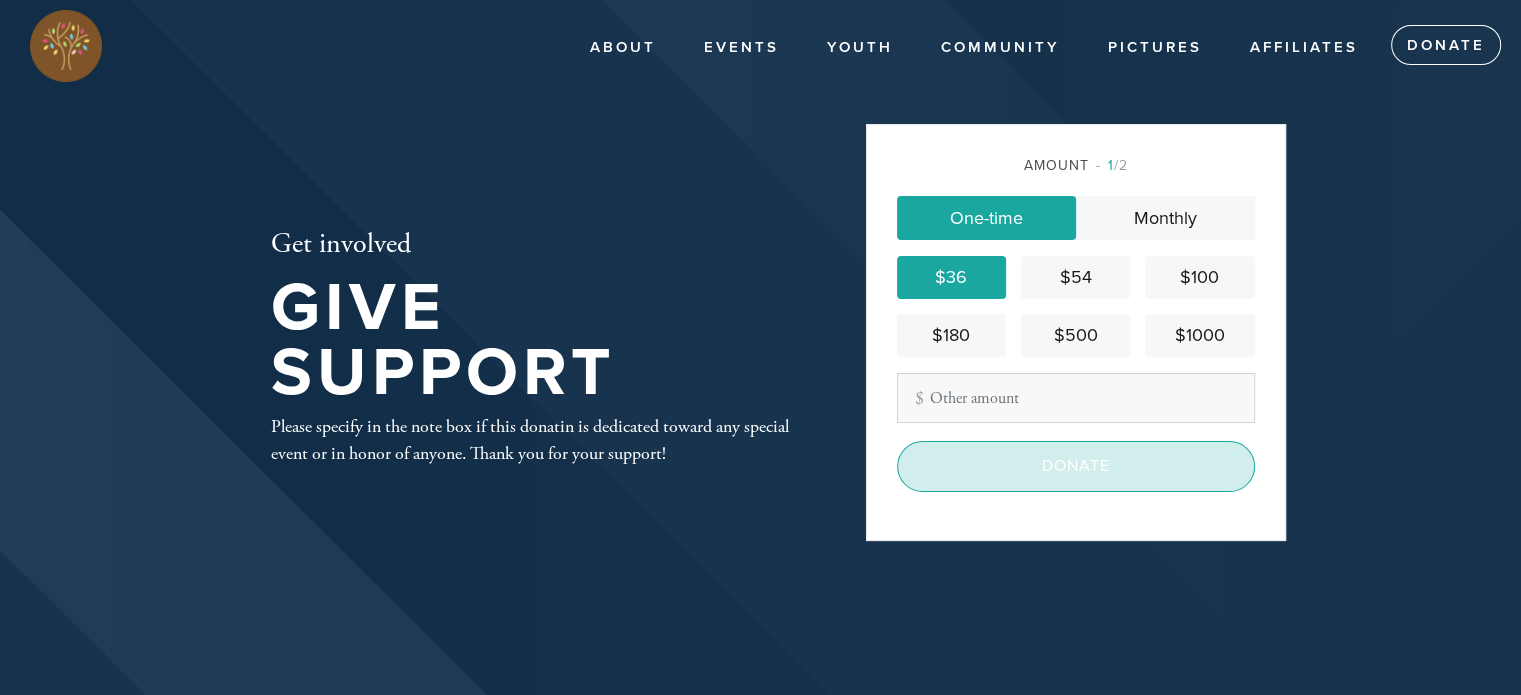 click on "Donate" at bounding box center (1076, 466) 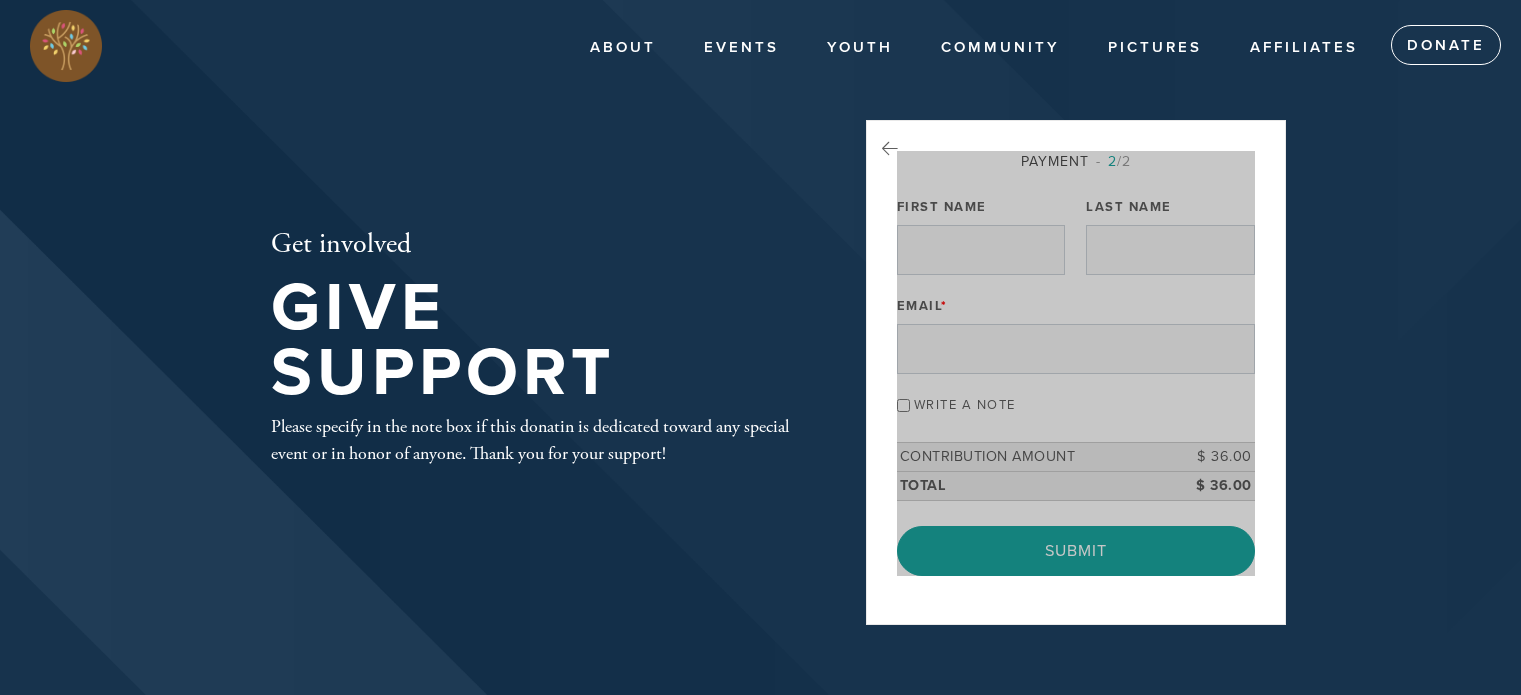 scroll, scrollTop: 0, scrollLeft: 0, axis: both 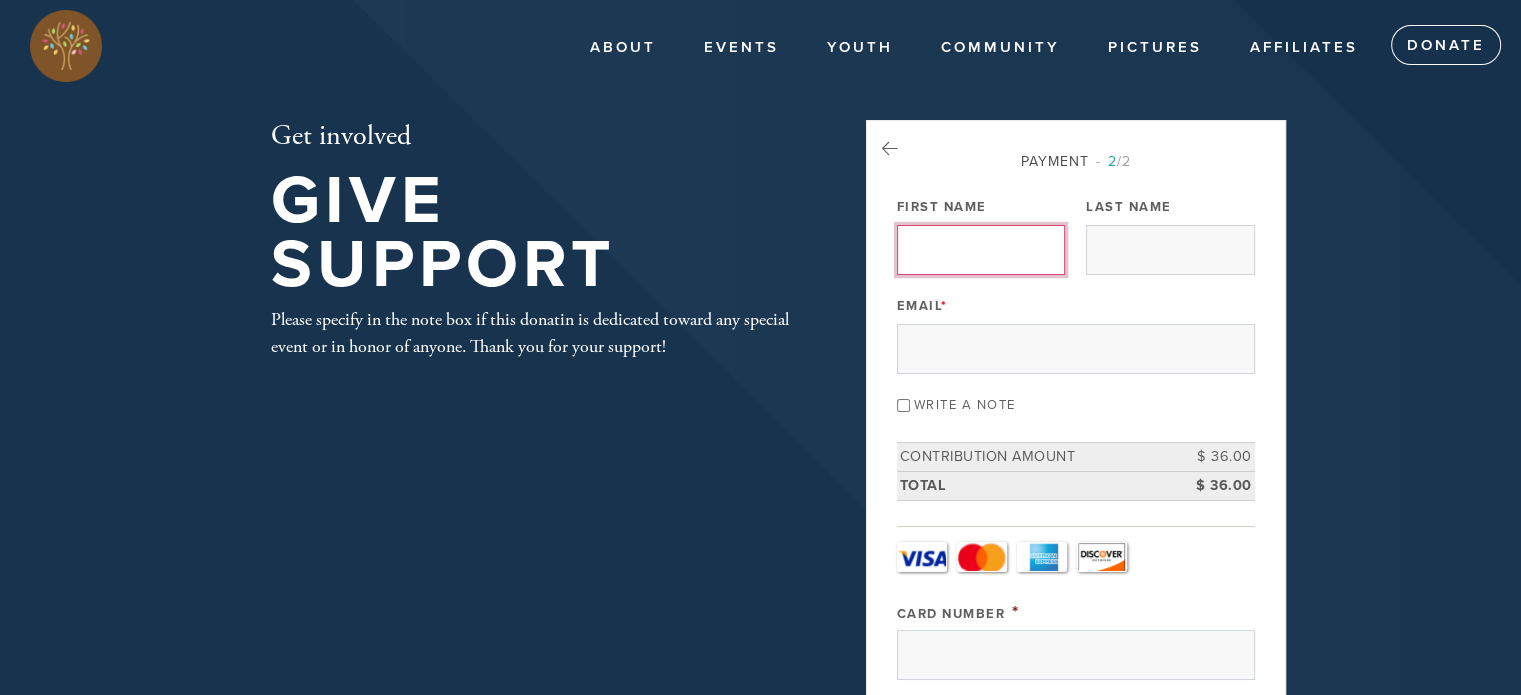 click on "First Name" at bounding box center [981, 250] 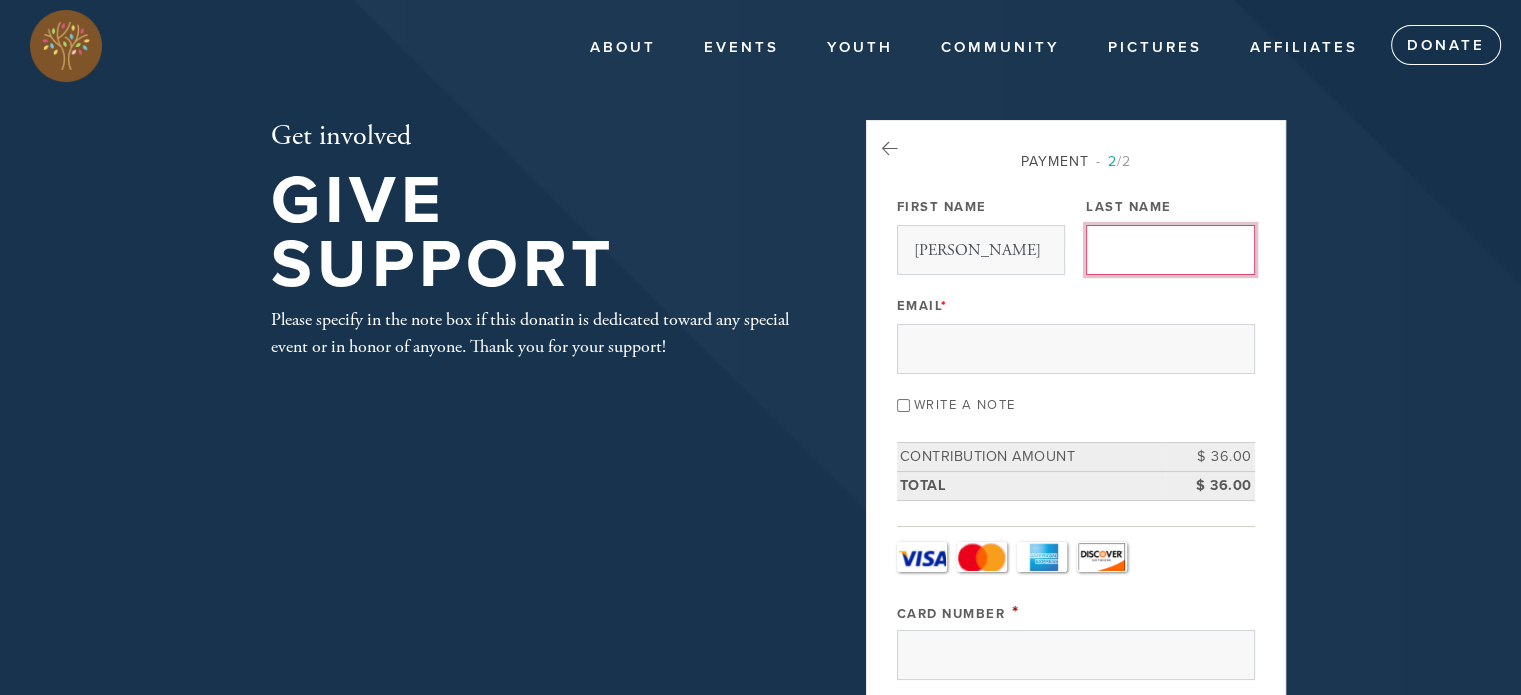 click on "Last Name" at bounding box center (1170, 250) 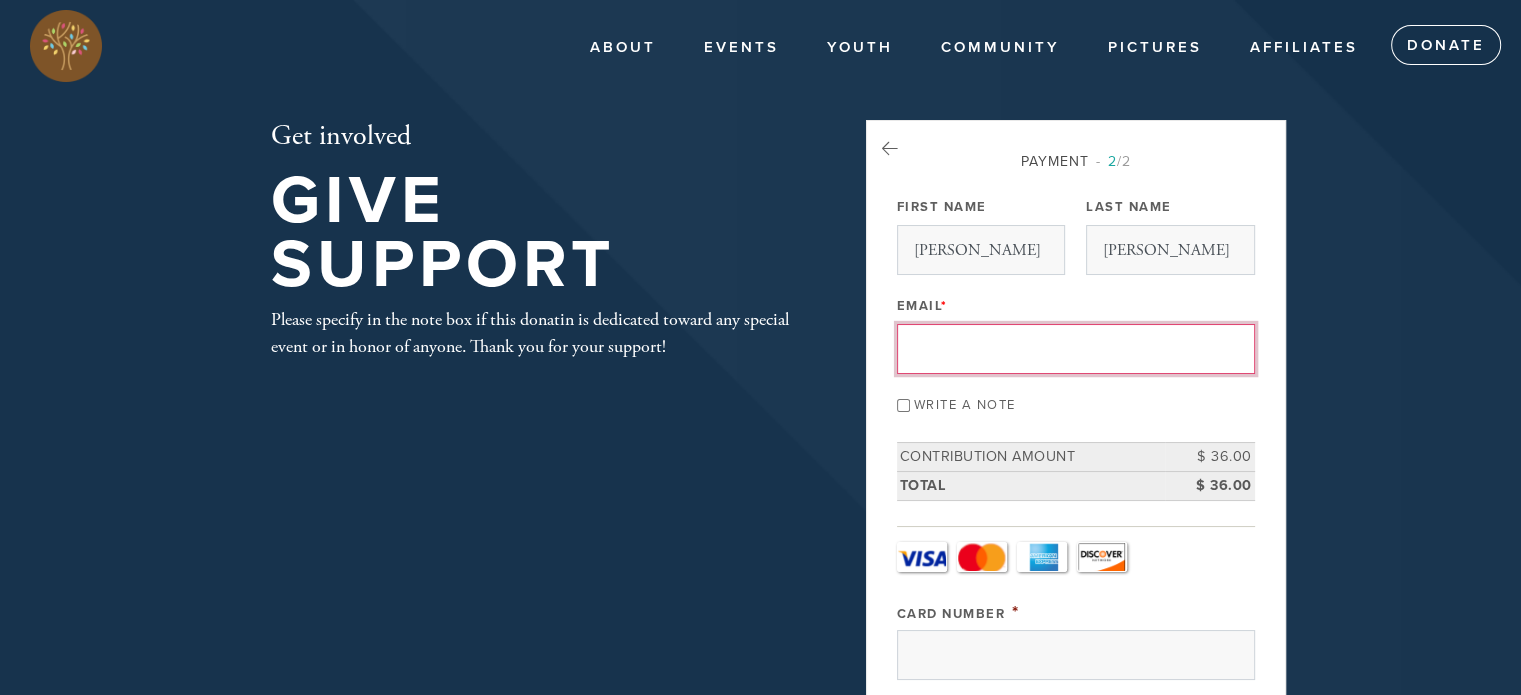 click on "Email  *" at bounding box center [1076, 349] 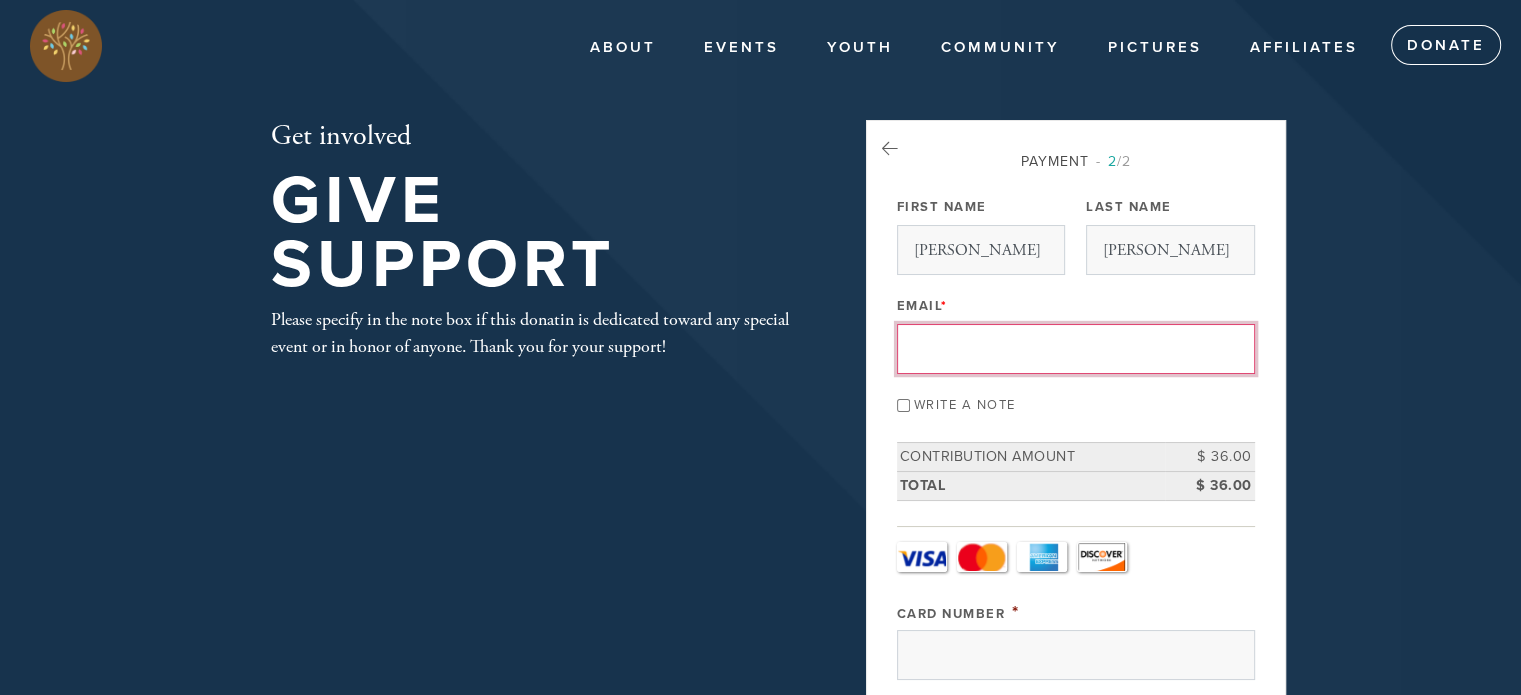 type on "[EMAIL_ADDRESS][DOMAIN_NAME]" 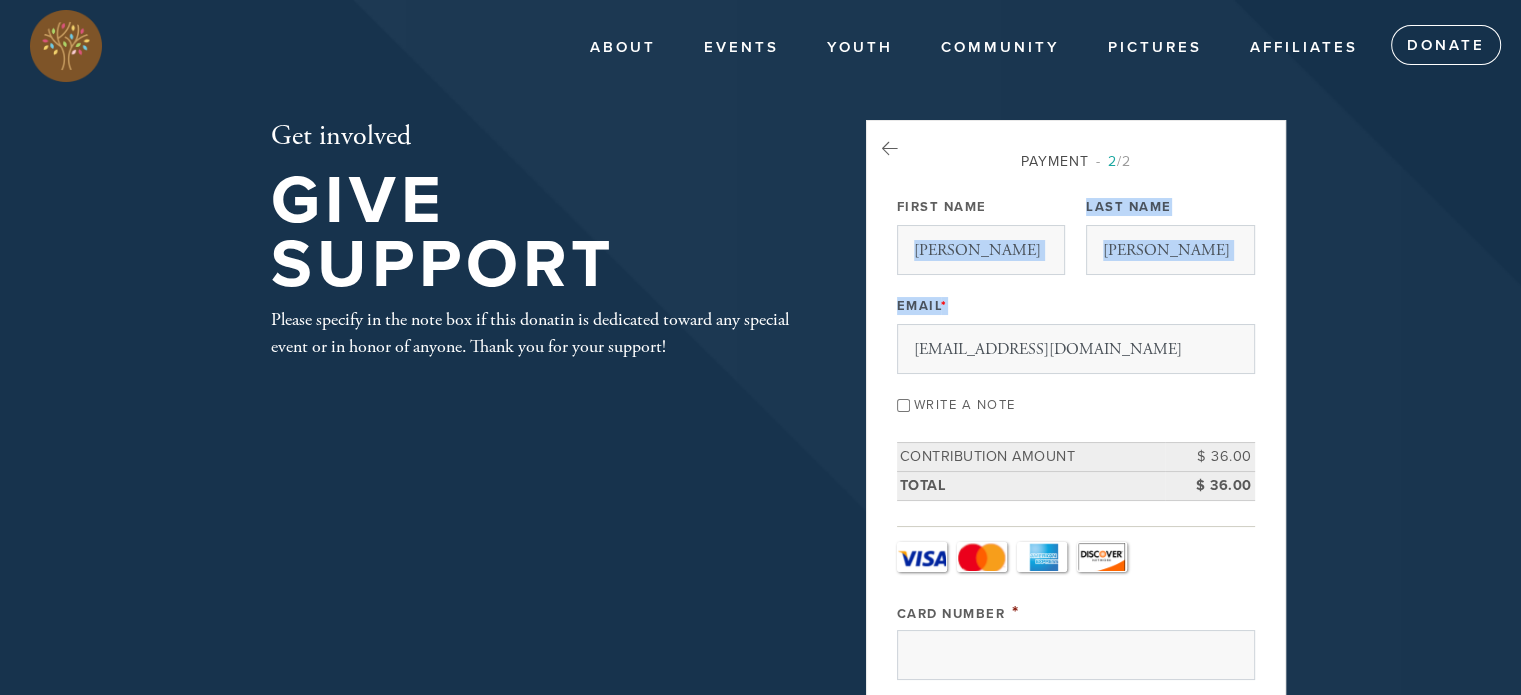 drag, startPoint x: 1510, startPoint y: 209, endPoint x: 1535, endPoint y: 307, distance: 101.13852 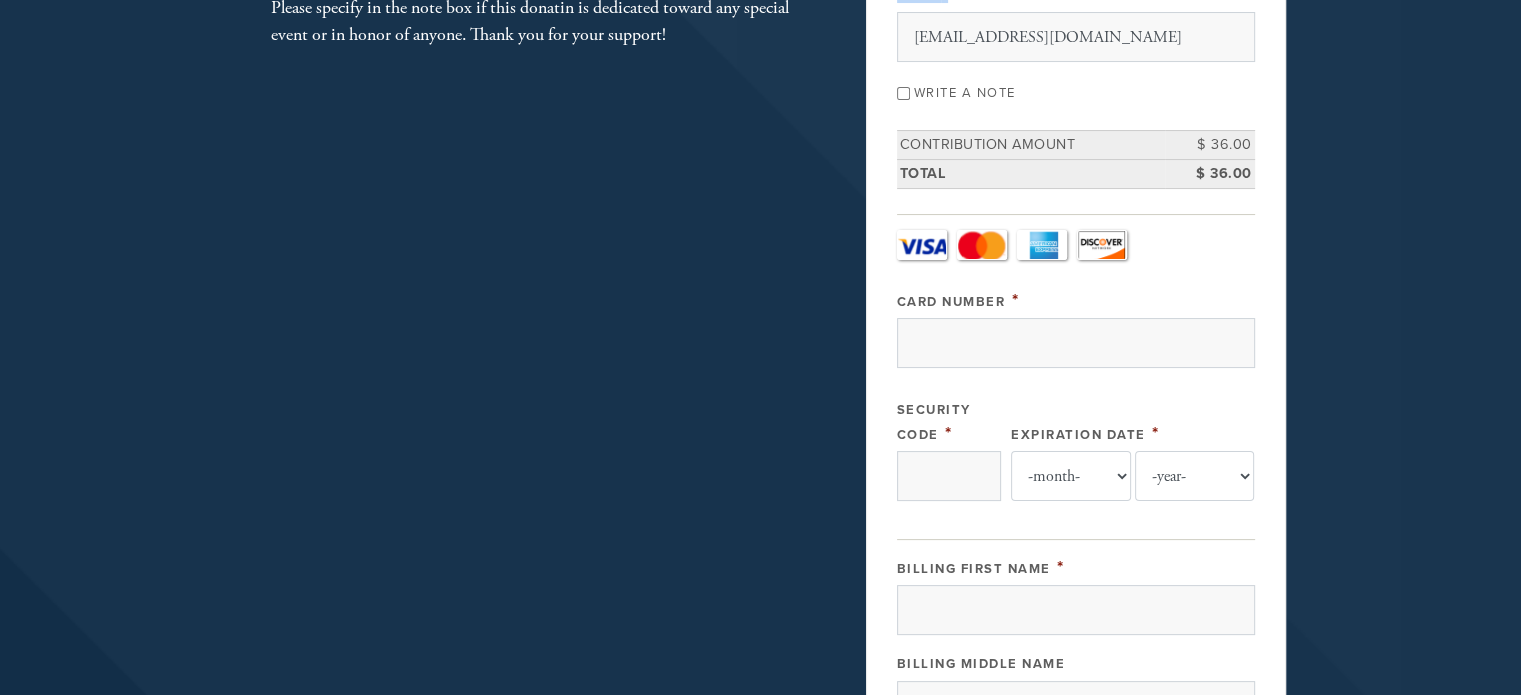 scroll, scrollTop: 316, scrollLeft: 0, axis: vertical 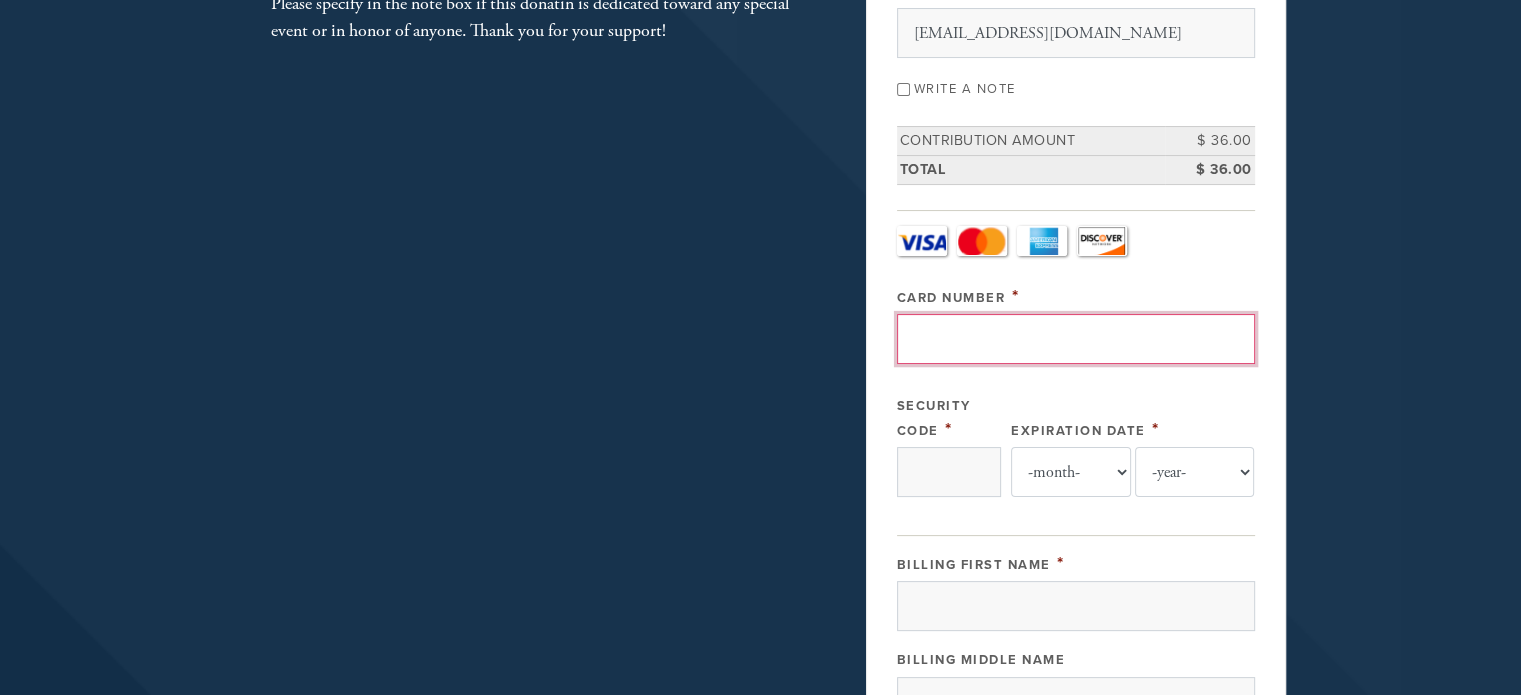 click on "Card Number" at bounding box center [1076, 339] 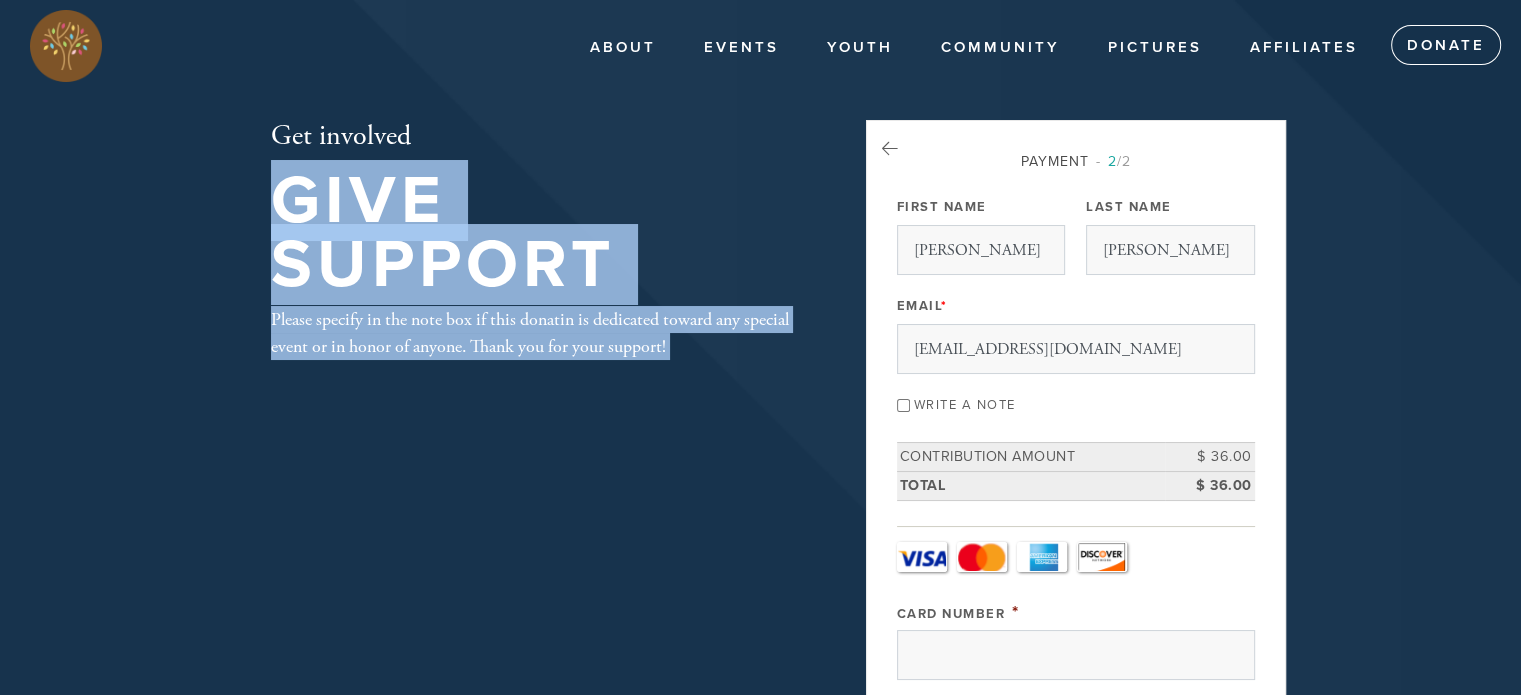 drag, startPoint x: 1013, startPoint y: 139, endPoint x: 590, endPoint y: 169, distance: 424.0625 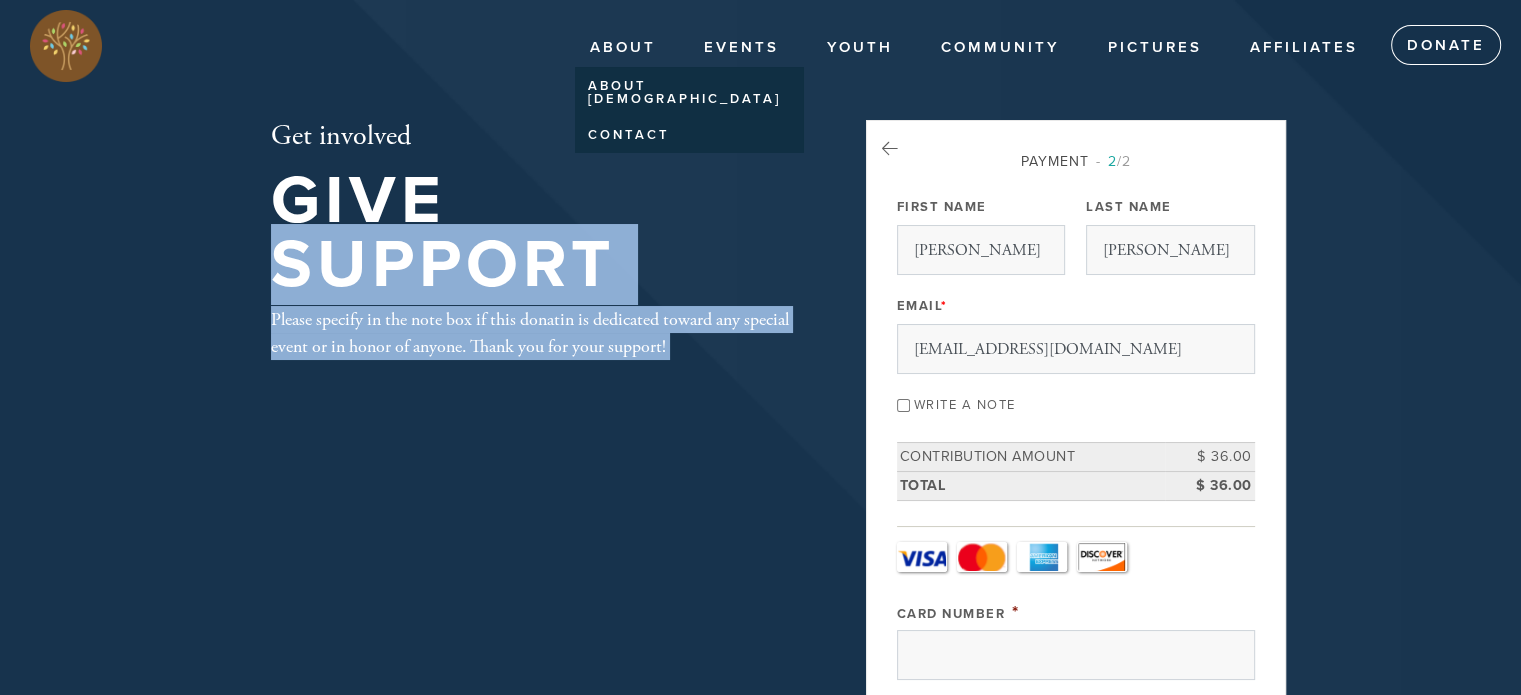 click on "About" at bounding box center [623, 48] 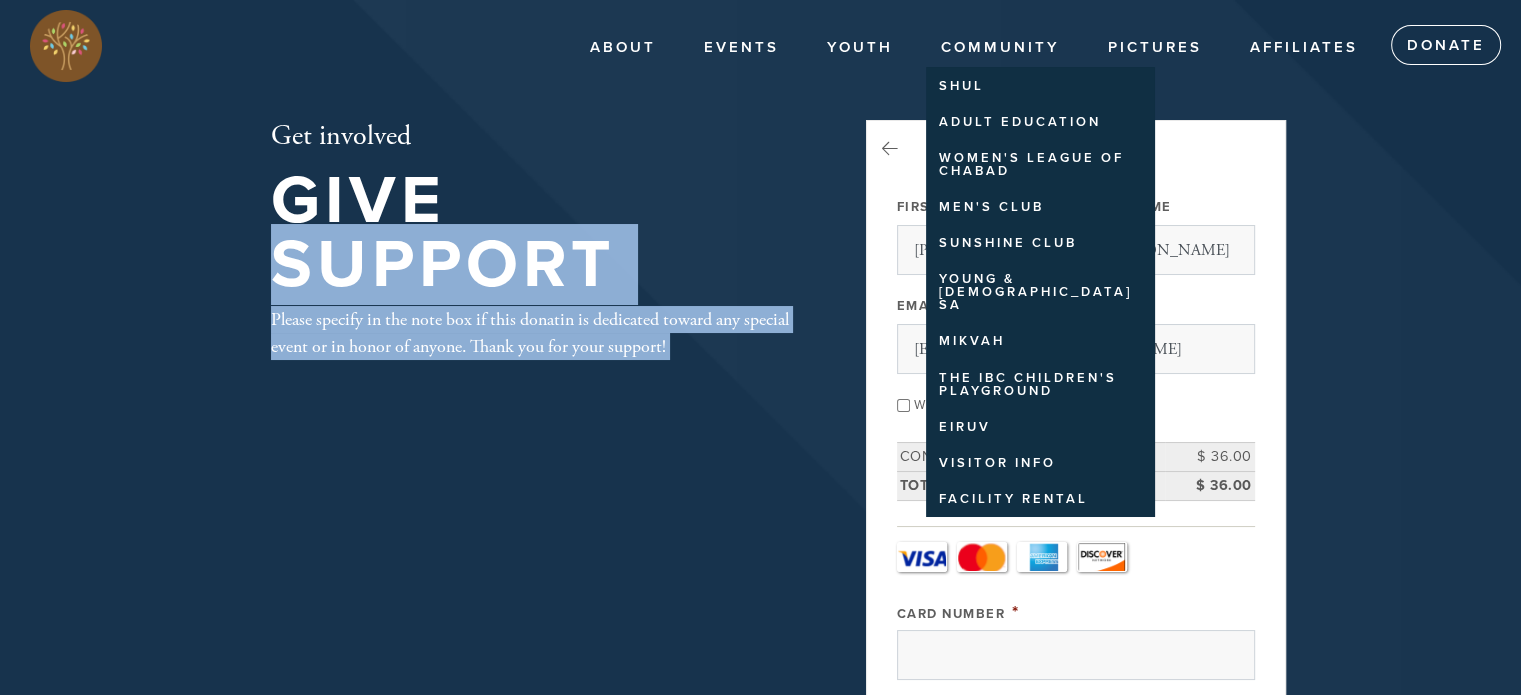 click on "Community" at bounding box center (1000, 48) 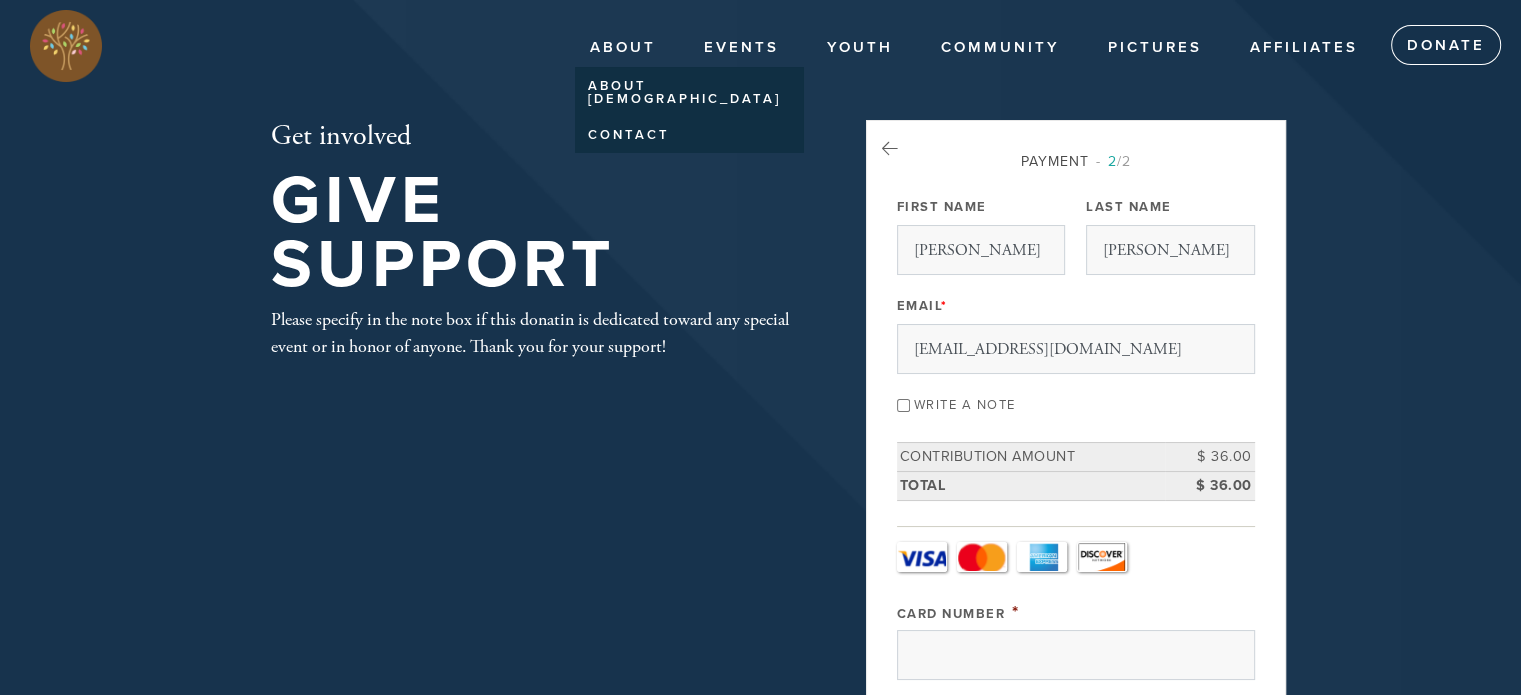 click on "About About Chabad
Contact" at bounding box center (627, 45) 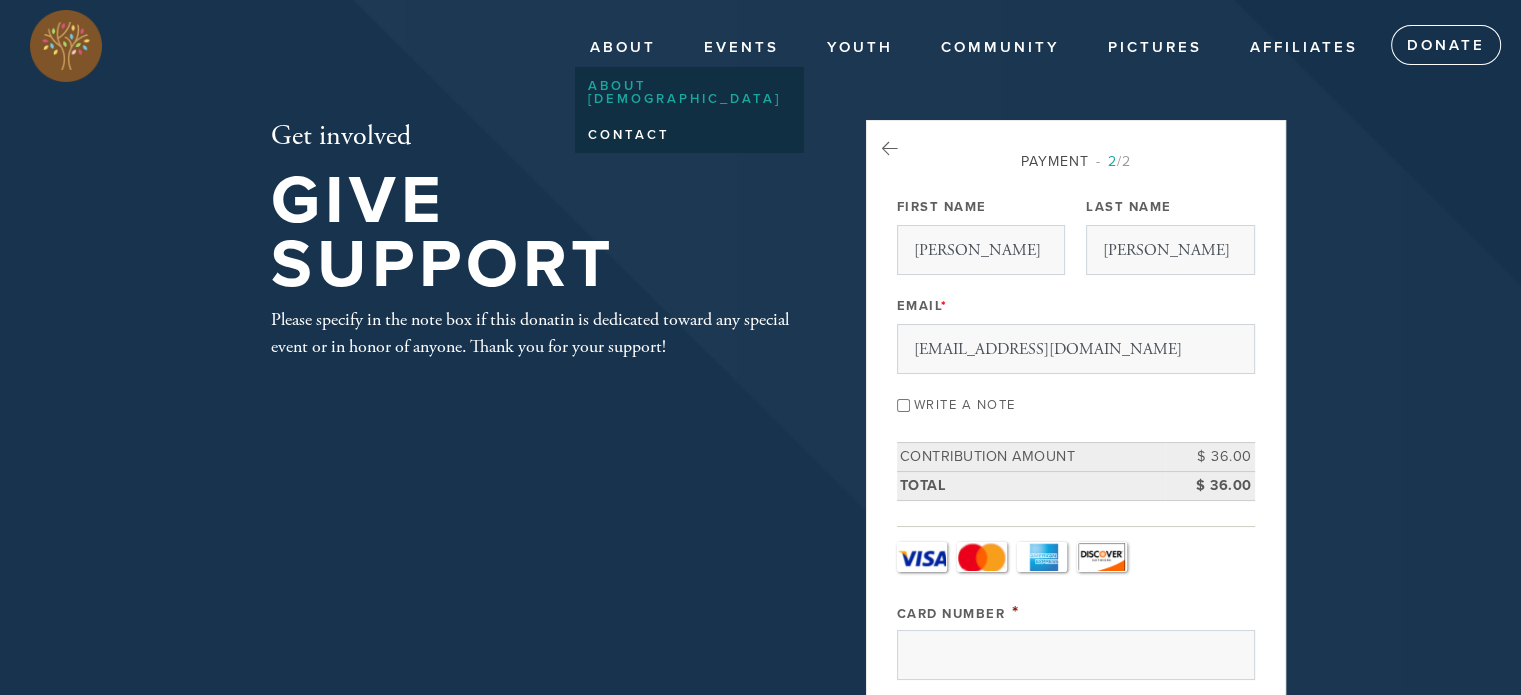 click on "About [DEMOGRAPHIC_DATA]" at bounding box center (684, 93) 